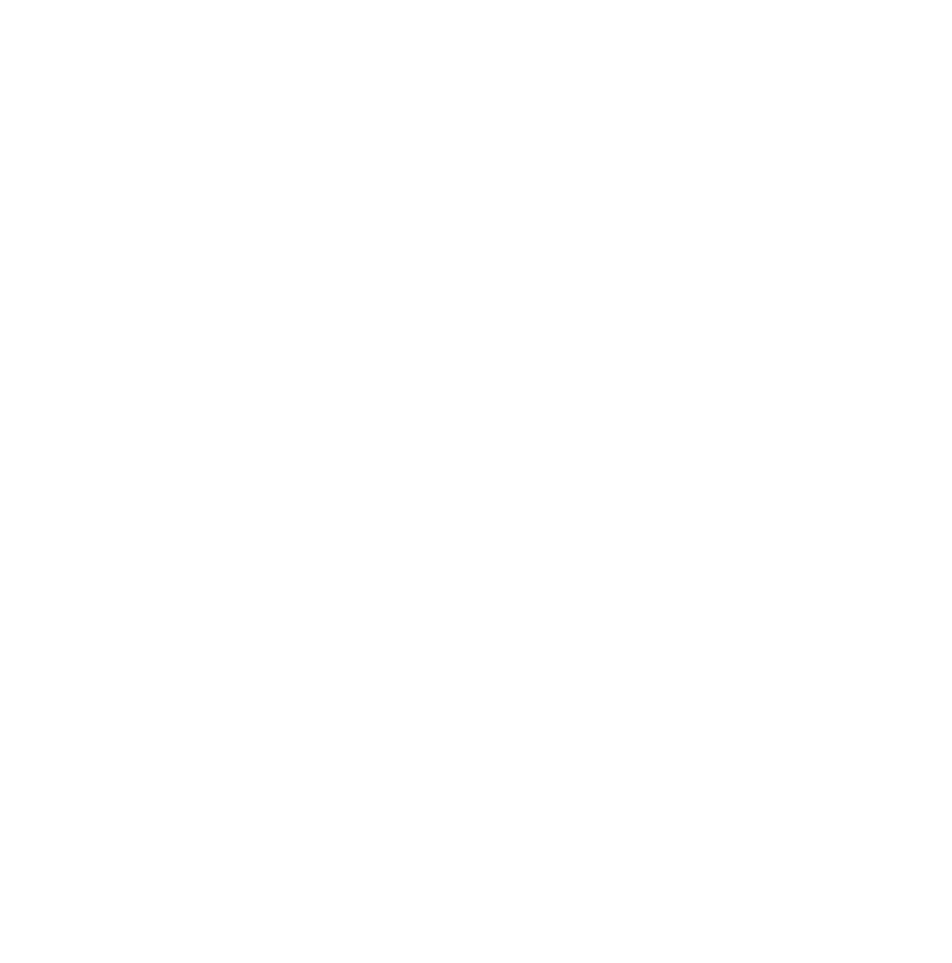 scroll, scrollTop: 0, scrollLeft: 0, axis: both 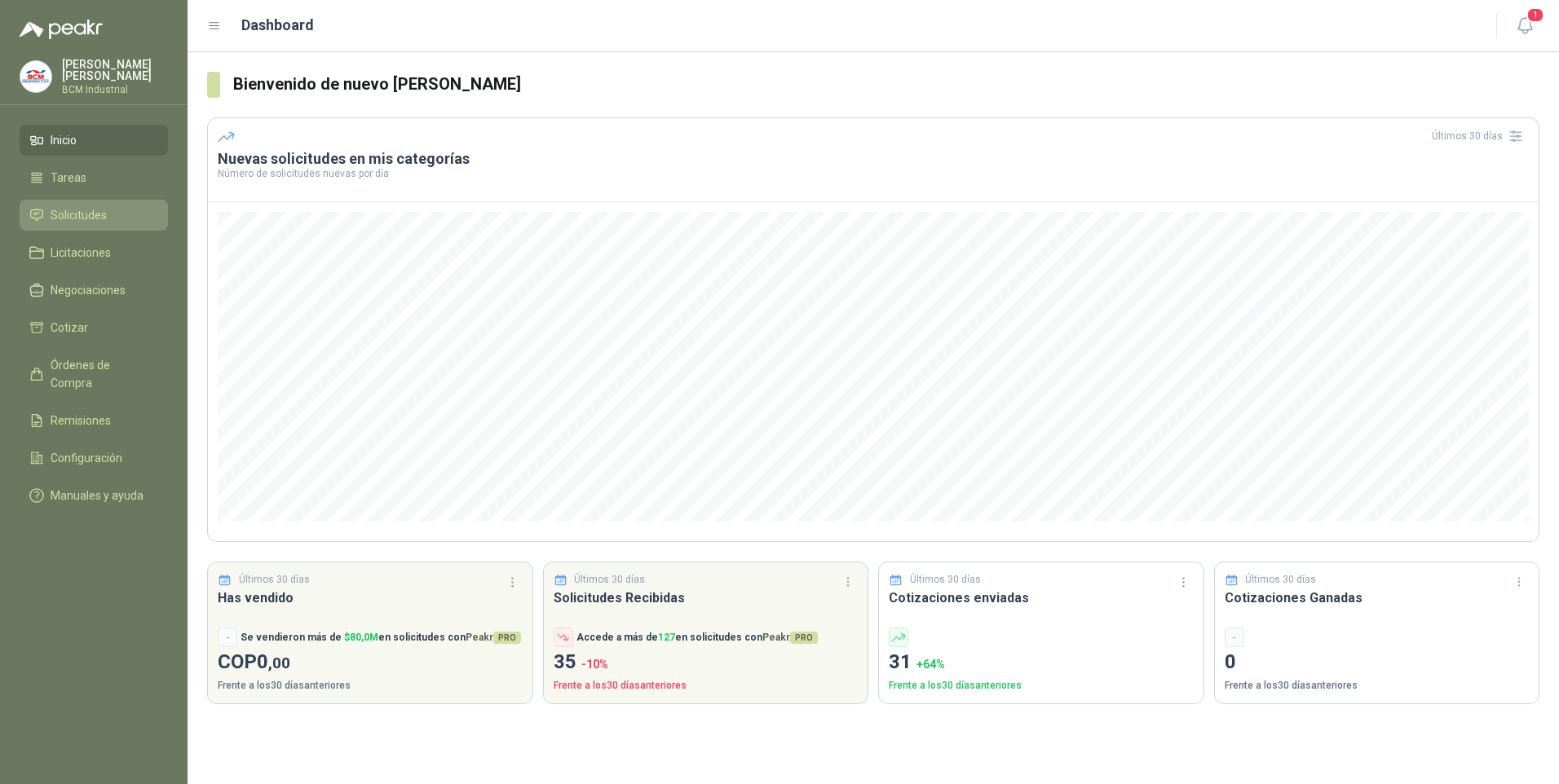 click on "Solicitudes" at bounding box center [94, 215] 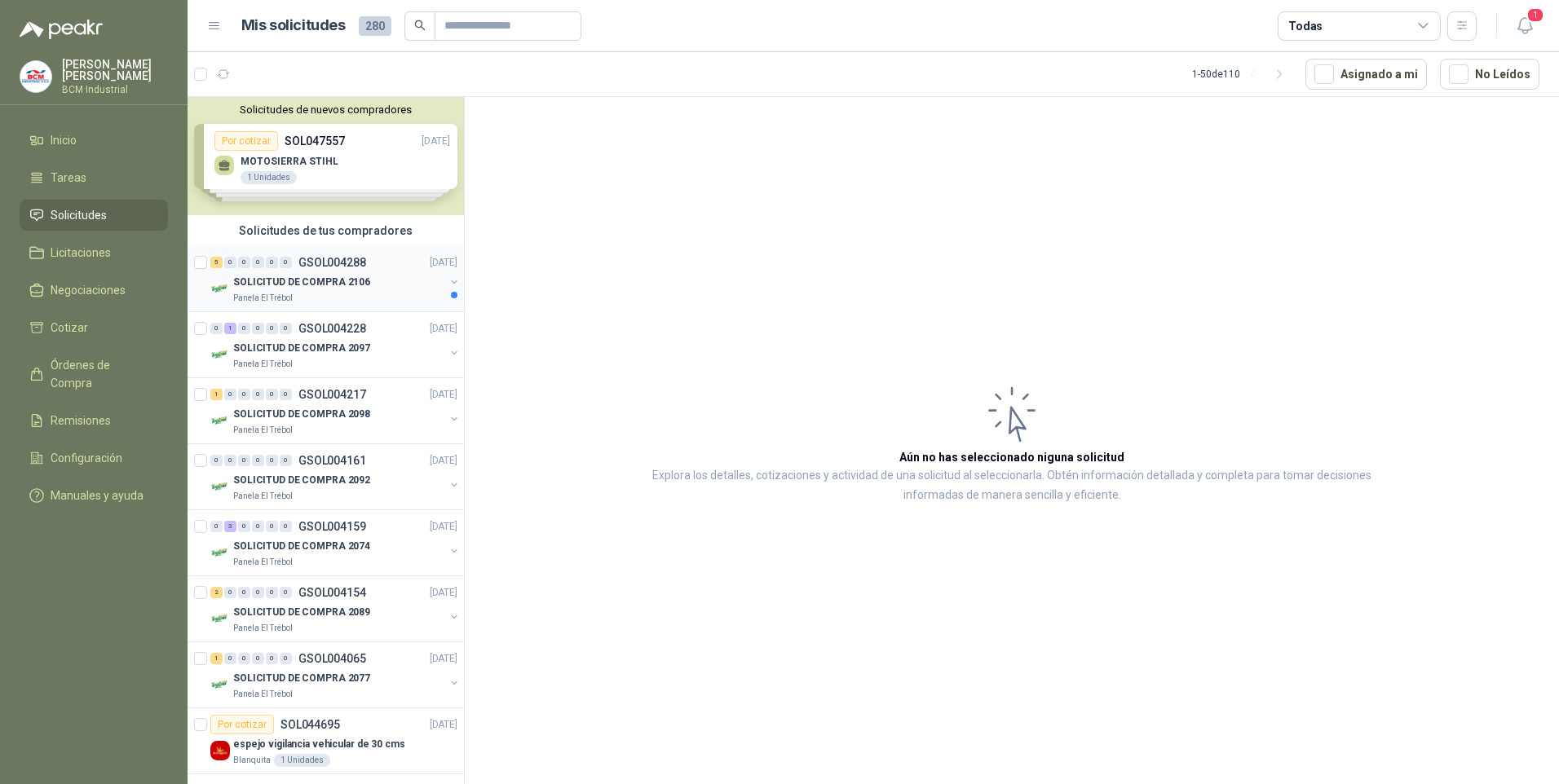 click on "SOLICITUD DE COMPRA 2106" at bounding box center [302, 282] 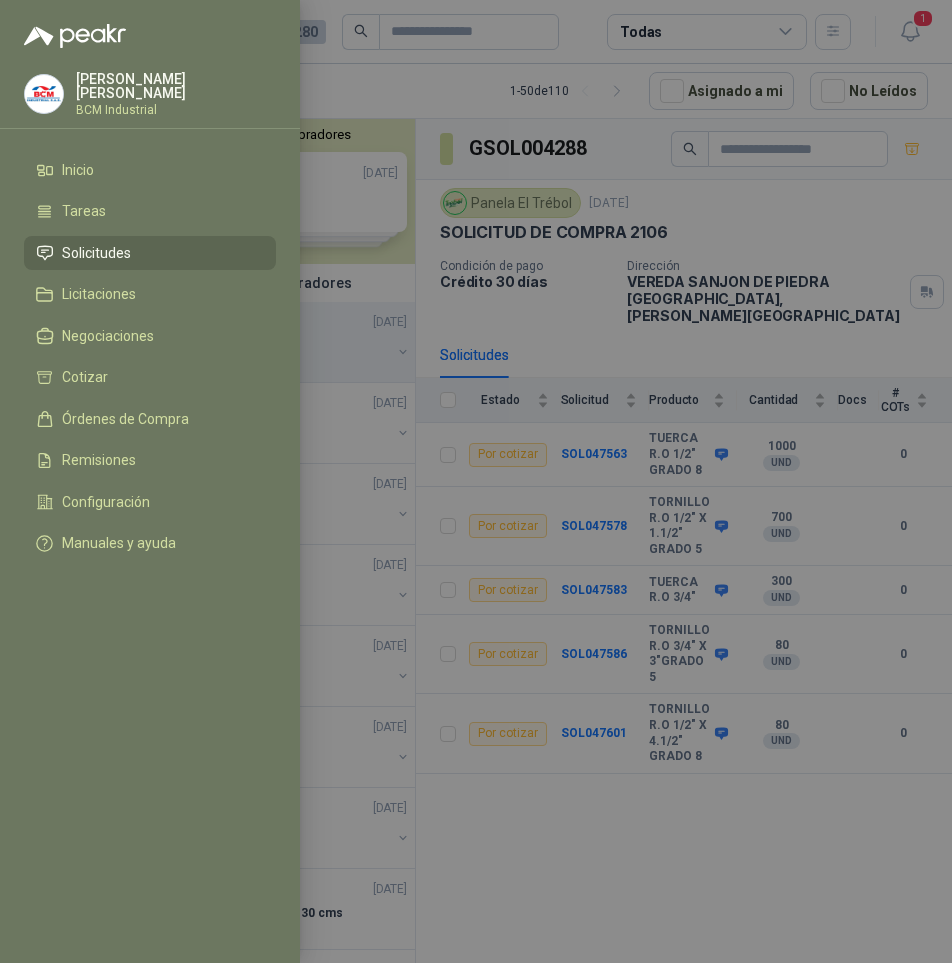 click at bounding box center [476, 481] 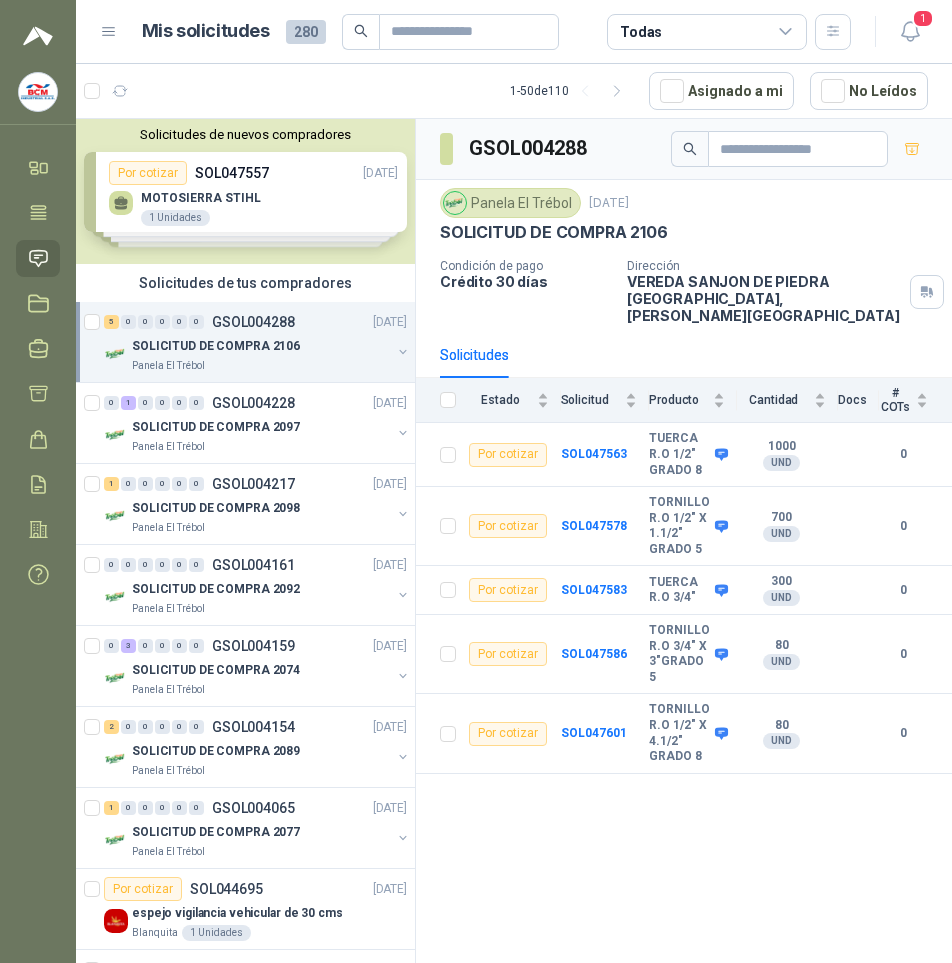 scroll, scrollTop: 0, scrollLeft: 2, axis: horizontal 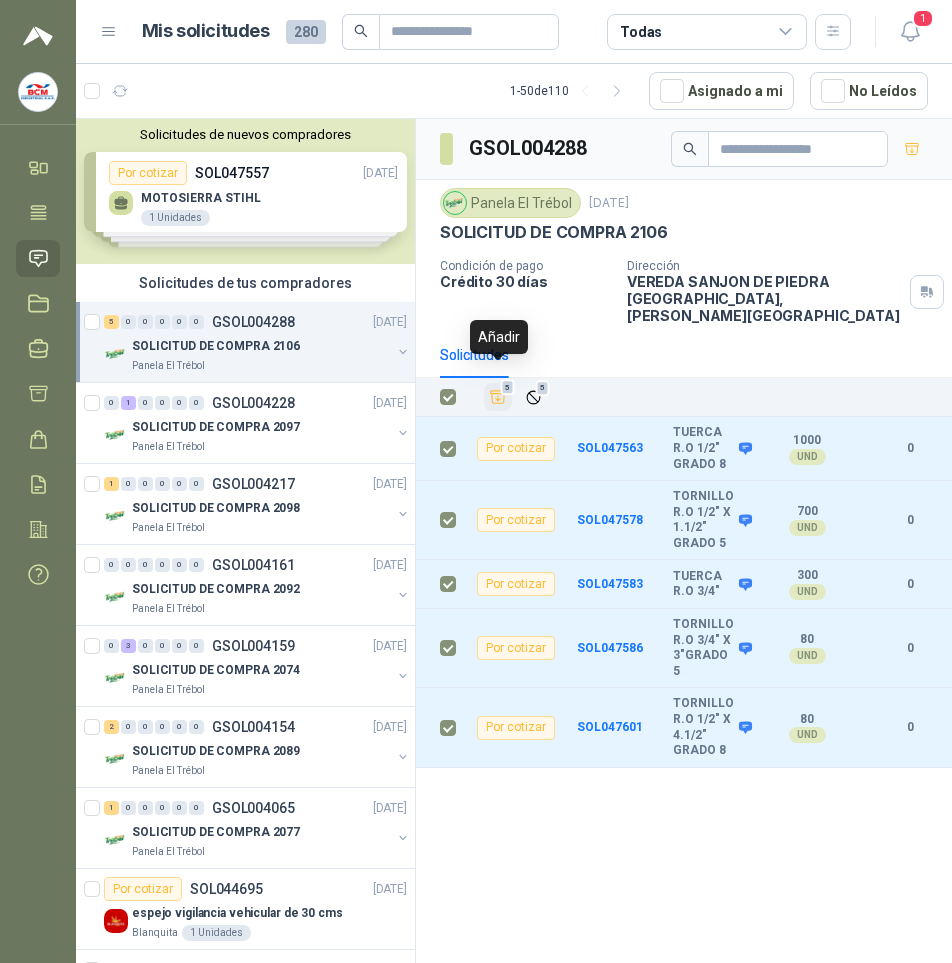 click 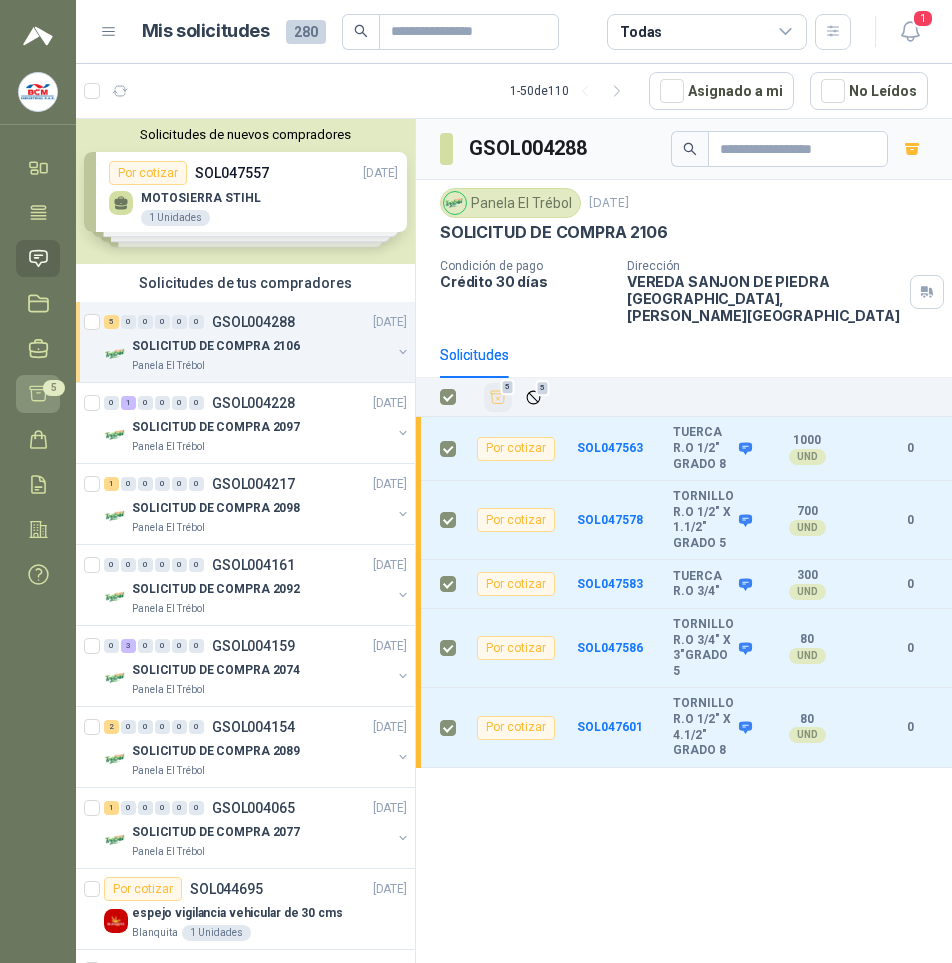 click 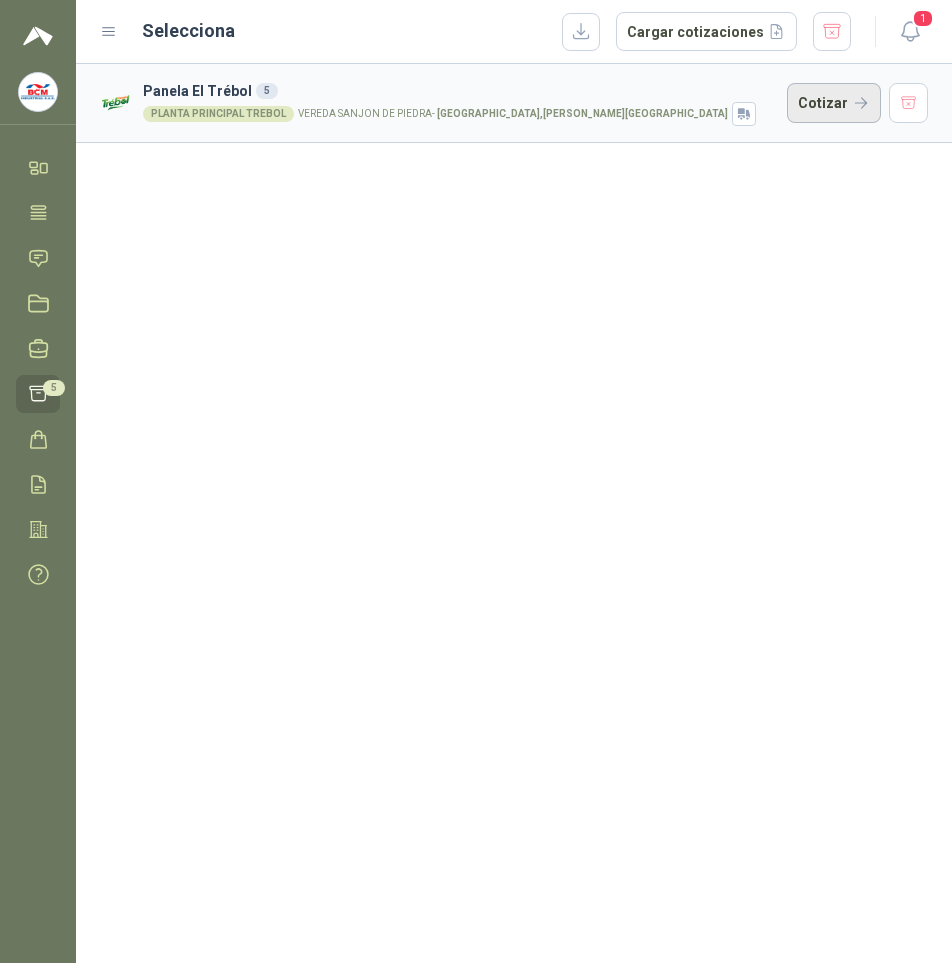 click on "Cotizar" at bounding box center (834, 103) 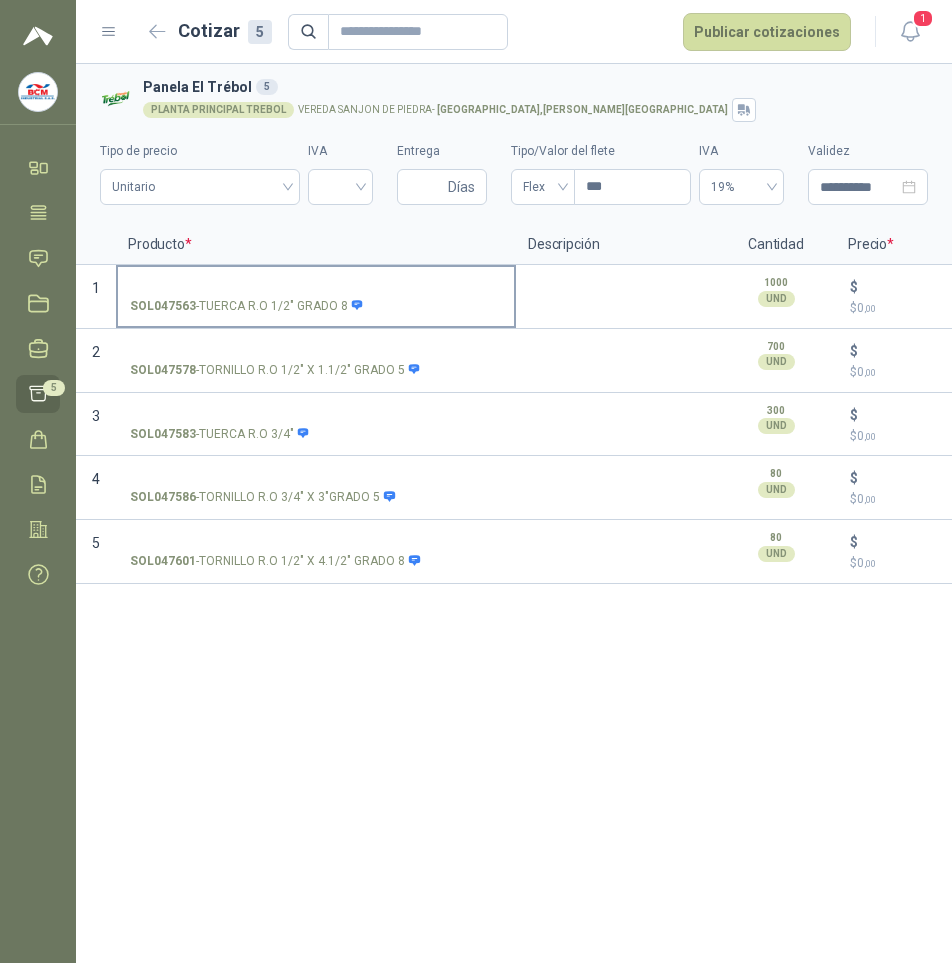 click on "SOL047563  -  TUERCA R.O 1/2" GRADO 8" at bounding box center [316, 295] 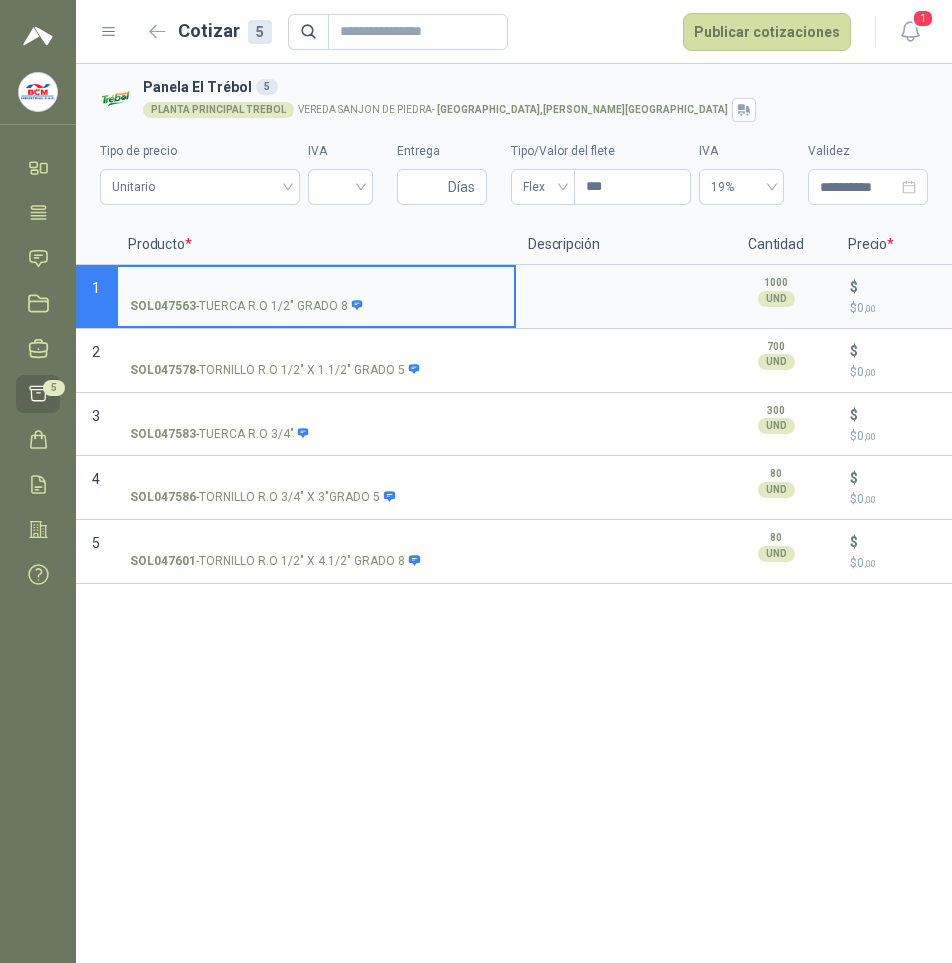 click on "SOL047563  -  TUERCA R.O 1/2" GRADO 8" at bounding box center [316, 295] 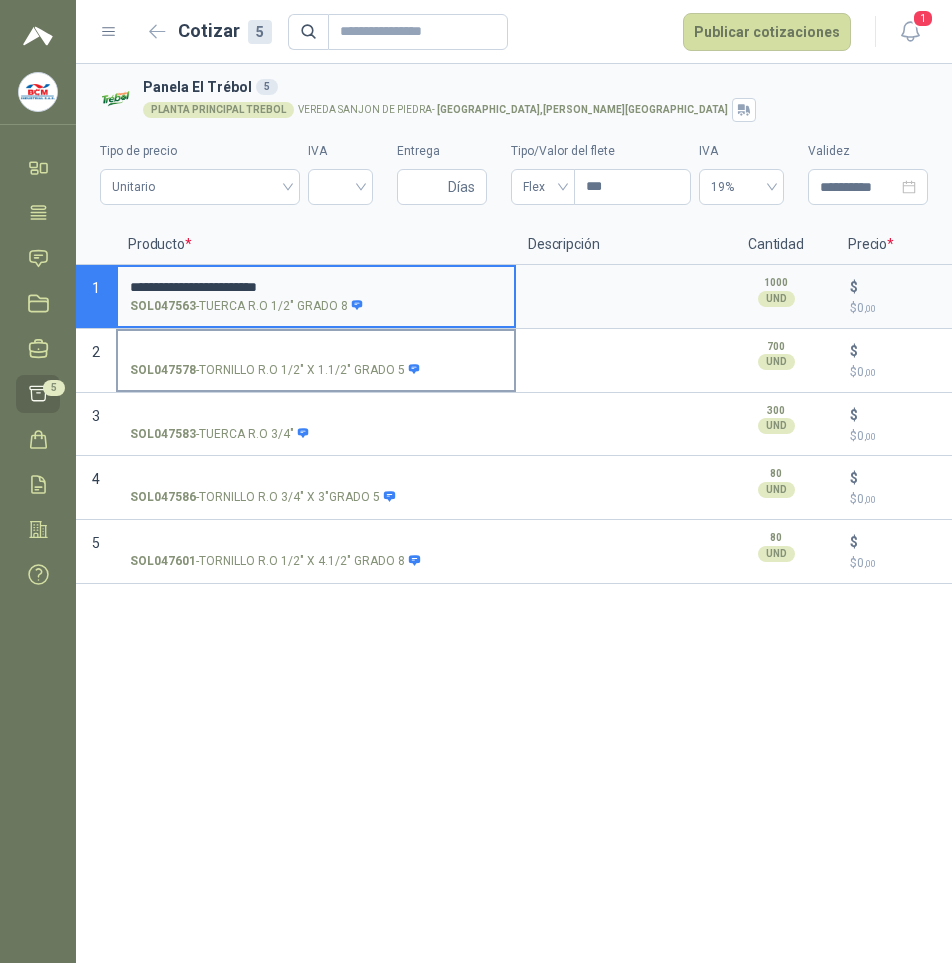 click on "SOL047578  -  TORNILLO R.O 1/2" X 1.1/2" GRADO 5" at bounding box center (316, 351) 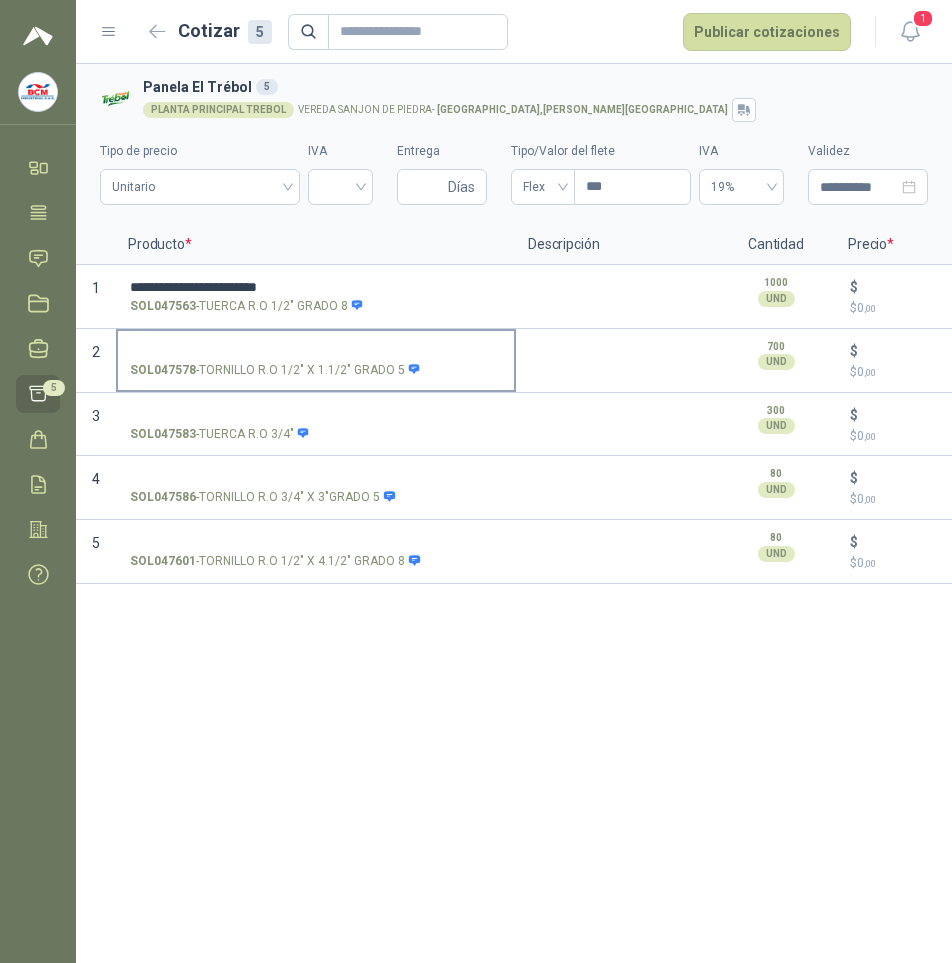 click on "SOL047578  -  TORNILLO R.O 1/2" X 1.1/2" GRADO 5" at bounding box center [316, 359] 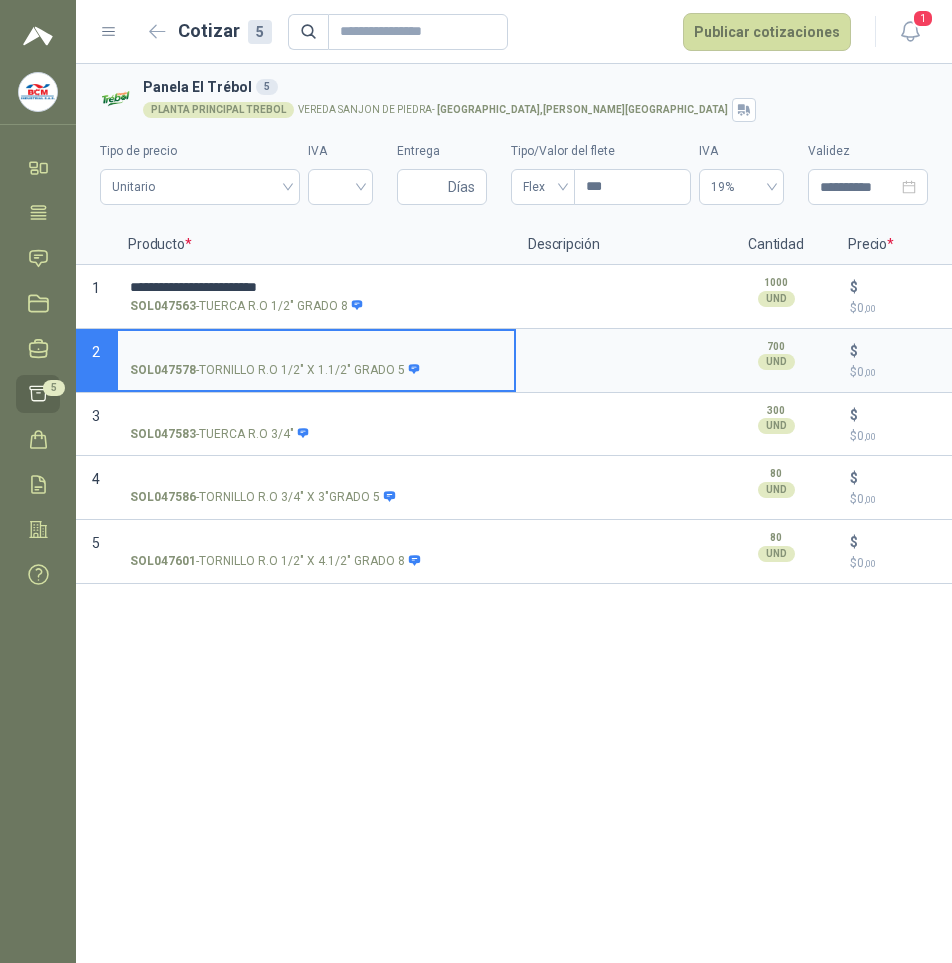 click on "SOL047578  -  TORNILLO R.O 1/2" X 1.1/2" GRADO 5" at bounding box center [316, 351] 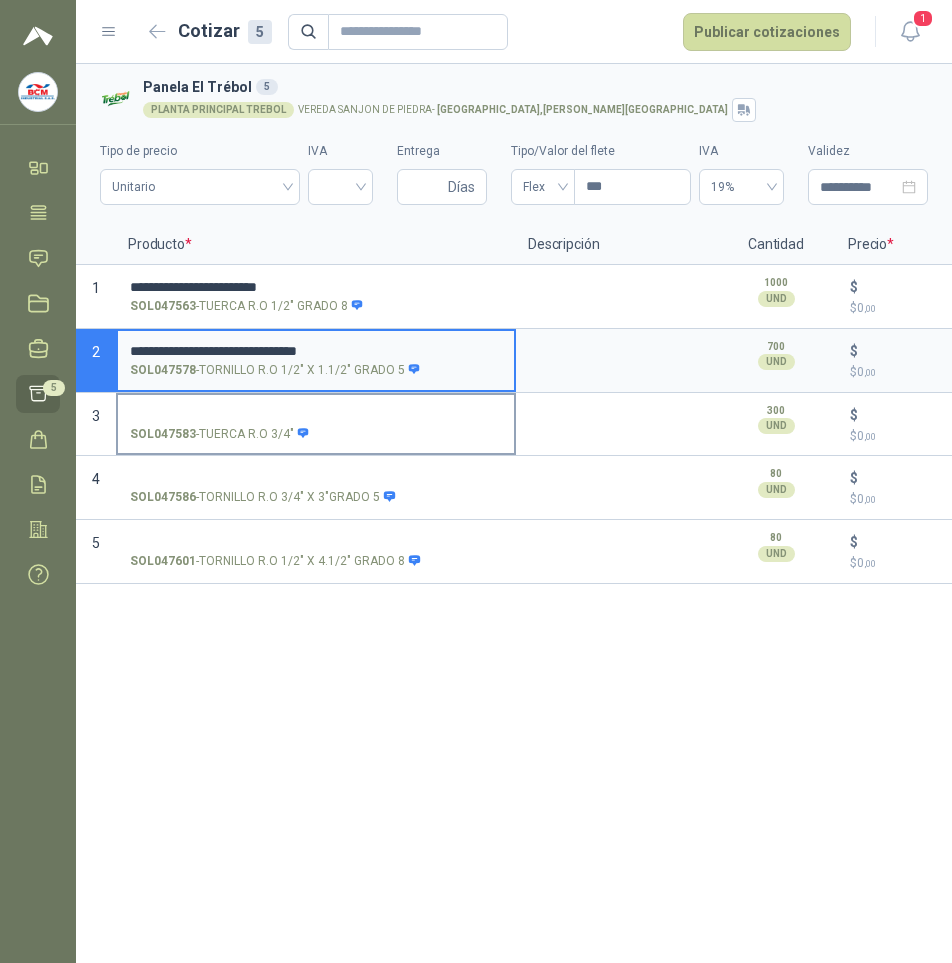 click on "SOL047583  -  TUERCA R.O 3/4"" at bounding box center [316, 434] 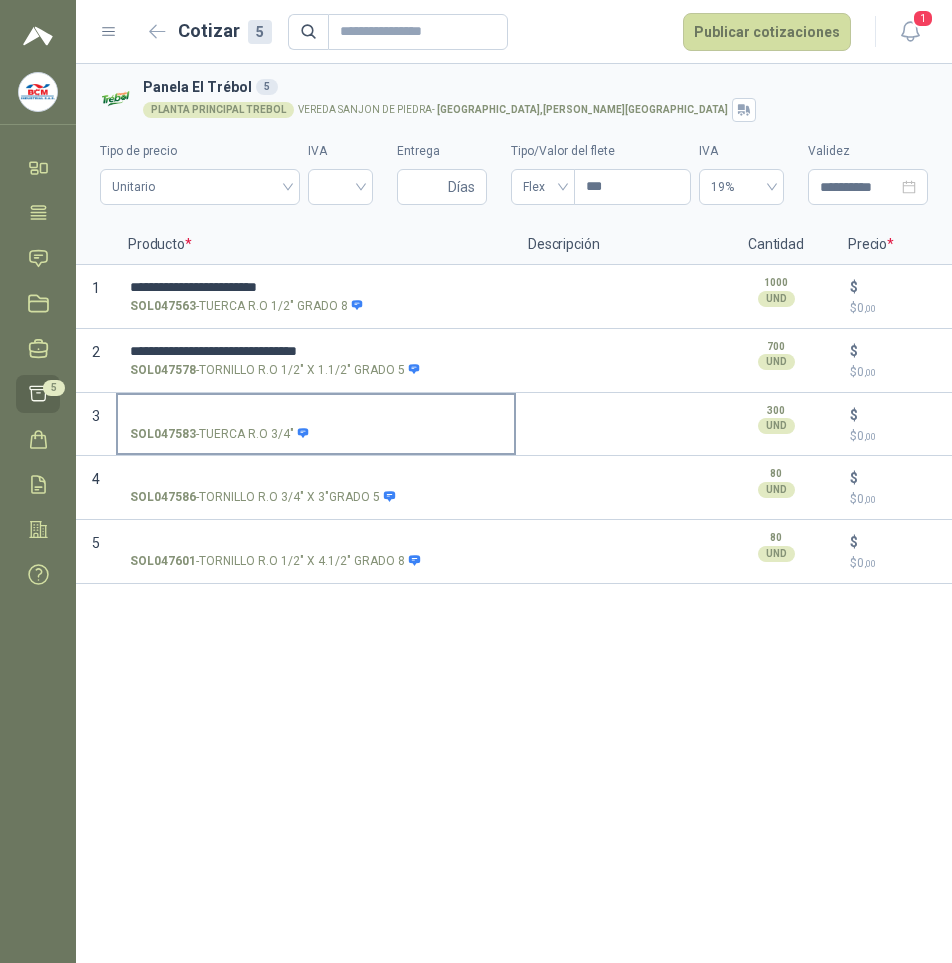 click on "SOL047583  -  TUERCA R.O 3/4"" at bounding box center [316, 415] 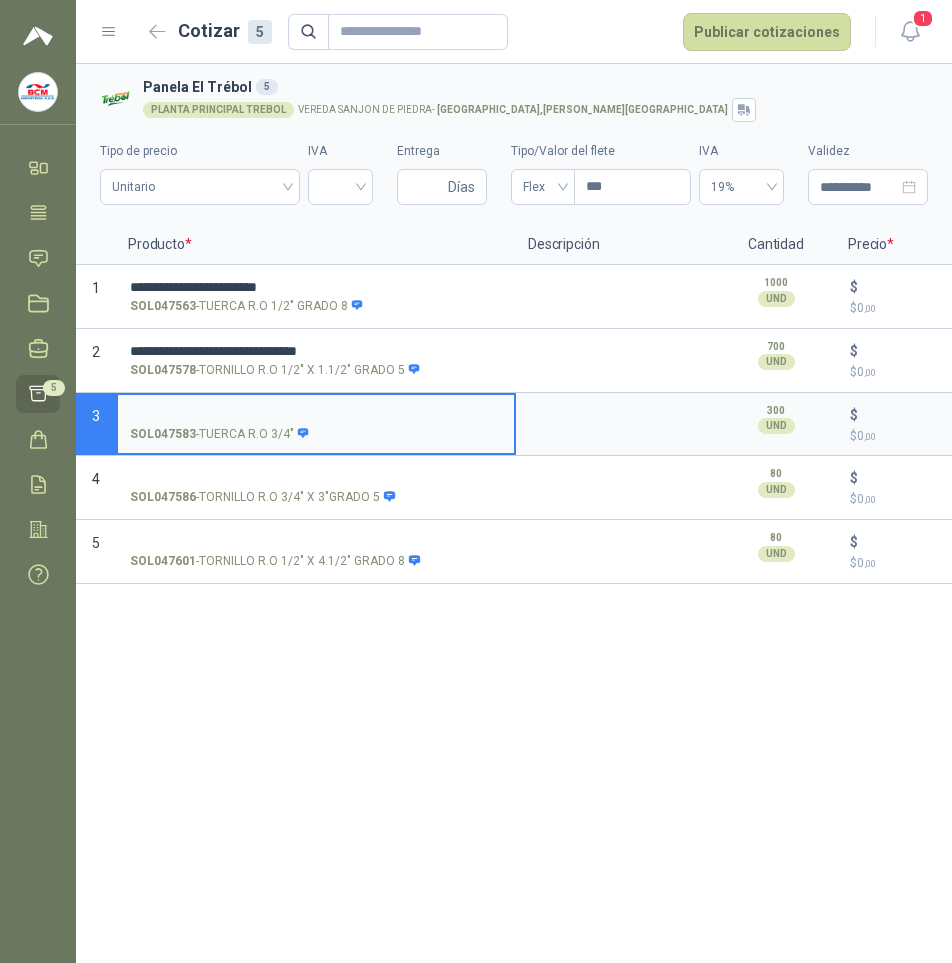 click on "SOL047583  -  TUERCA R.O 3/4"" at bounding box center (316, 415) 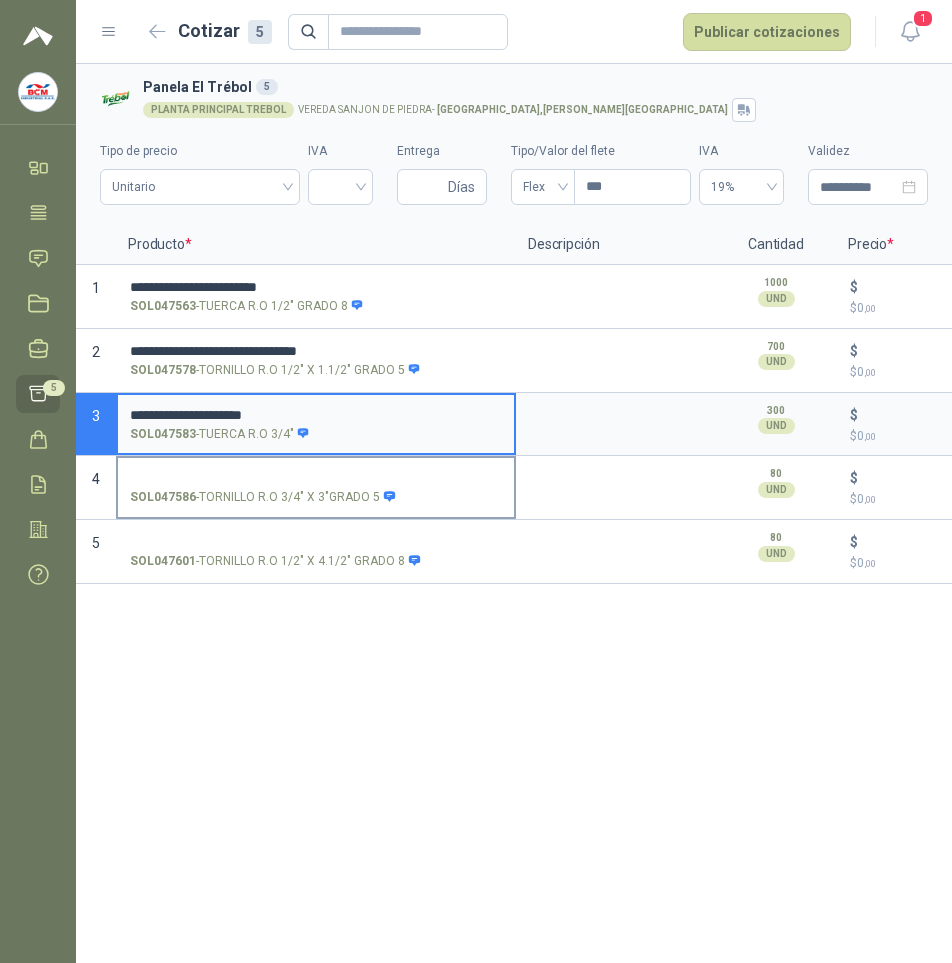 click on "SOL047586  -  TORNILLO R.O 3/4" X 3"GRADO 5" at bounding box center [316, 486] 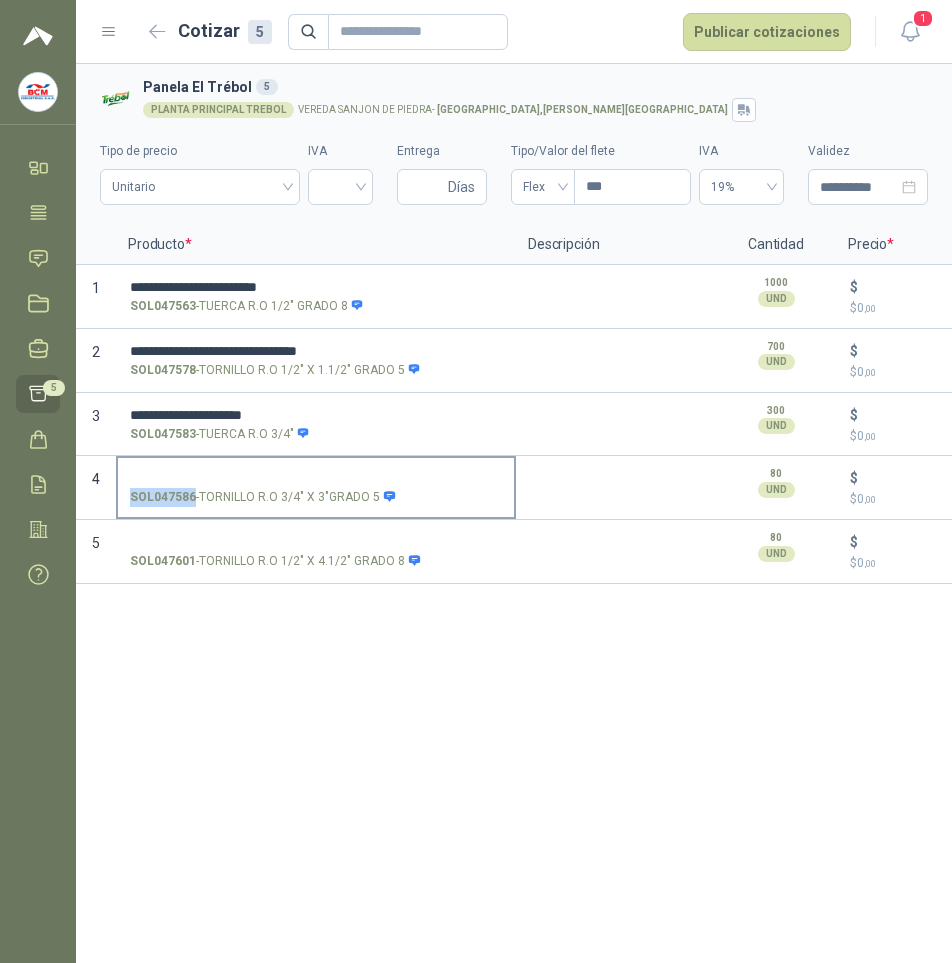 click on "SOL047586  -  TORNILLO R.O 3/4" X 3"GRADO 5" at bounding box center (316, 486) 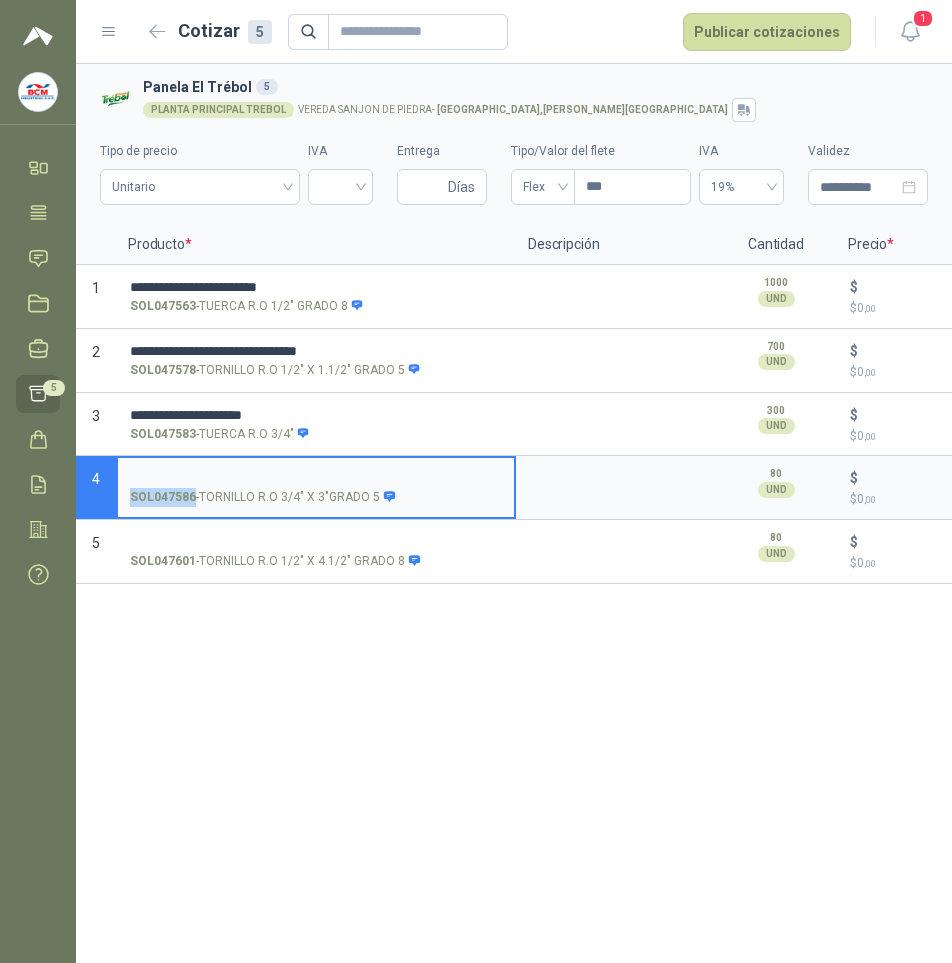 drag, startPoint x: 233, startPoint y: 463, endPoint x: 176, endPoint y: 472, distance: 57.706154 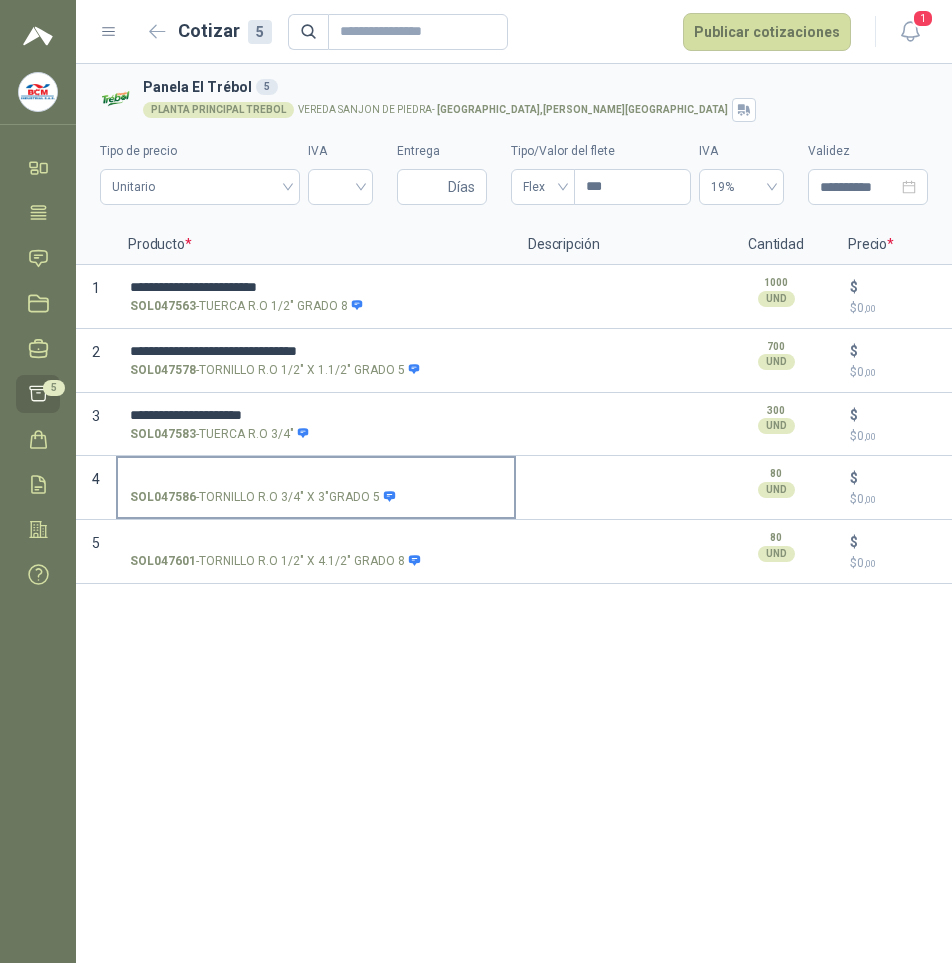 click on "SOL047586  -  TORNILLO R.O 3/4" X 3"GRADO 5" at bounding box center (316, 478) 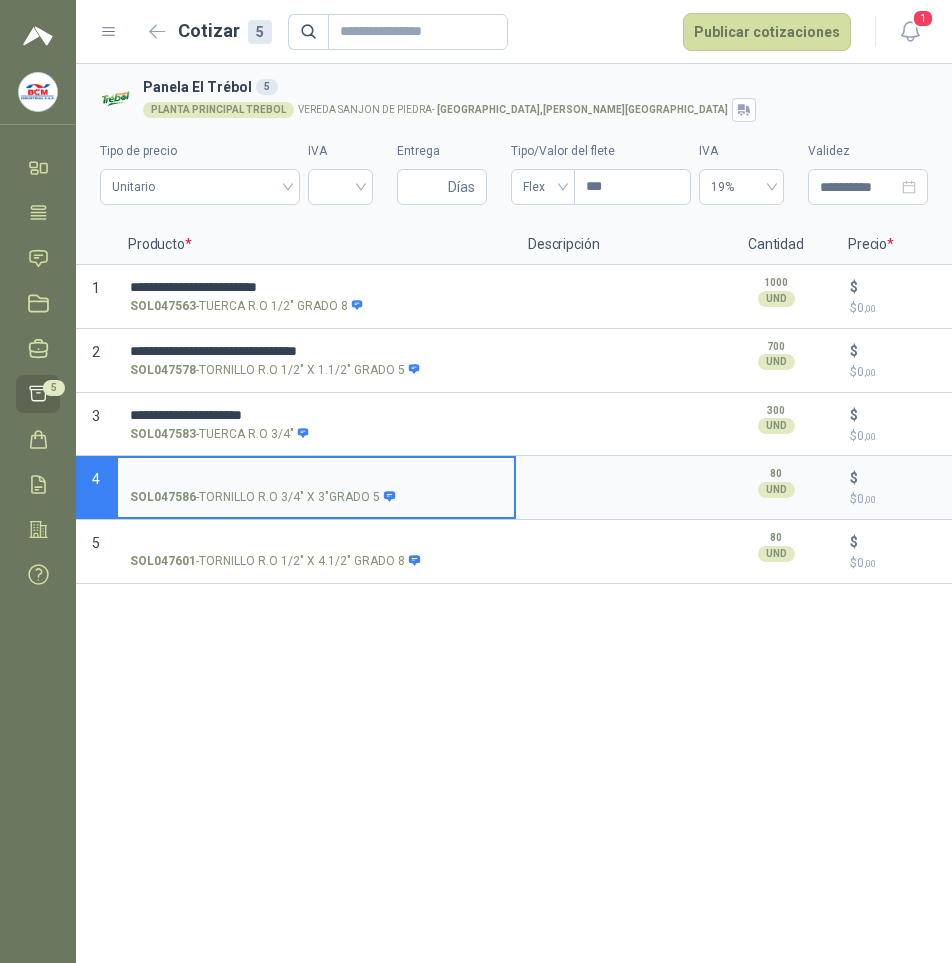 click on "SOL047586  -  TORNILLO R.O 3/4" X 3"GRADO 5" at bounding box center [316, 478] 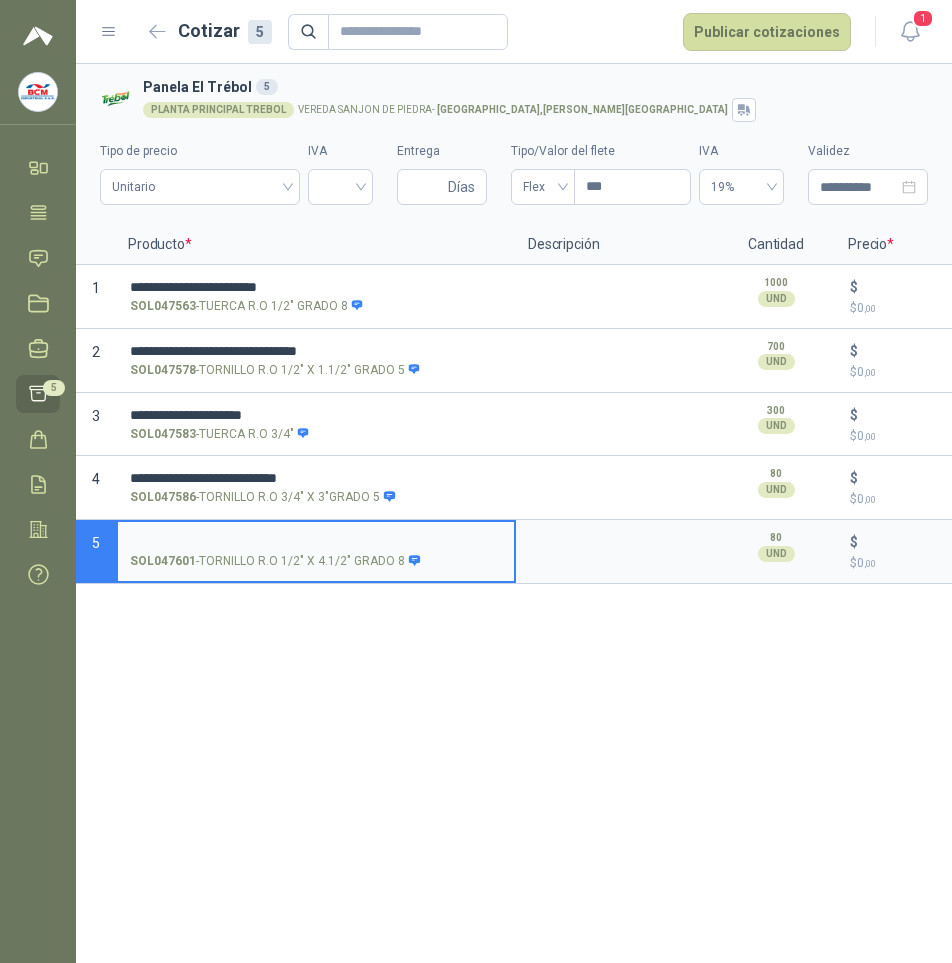 click on "SOL047601  -  TORNILLO R.O 1/2" X 4.1/2" GRADO 8" at bounding box center [316, 542] 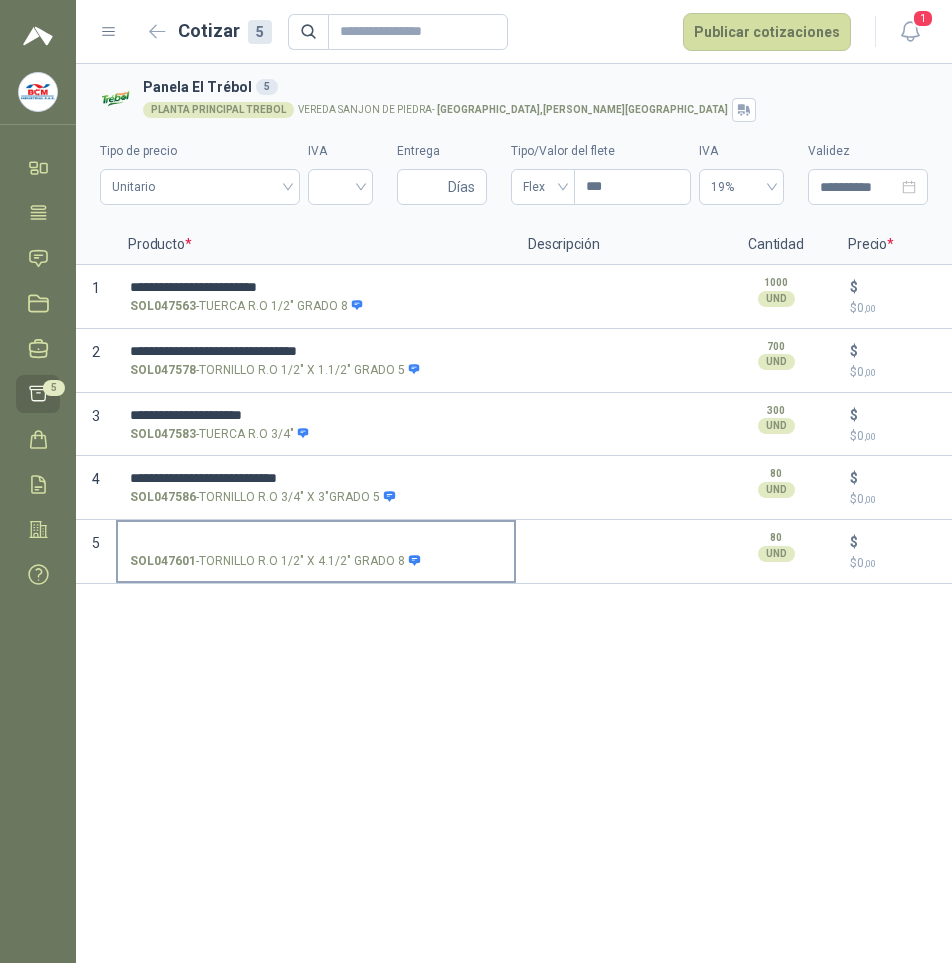 click on "SOL047601  -  TORNILLO R.O 1/2" X 4.1/2" GRADO 8" at bounding box center [316, 542] 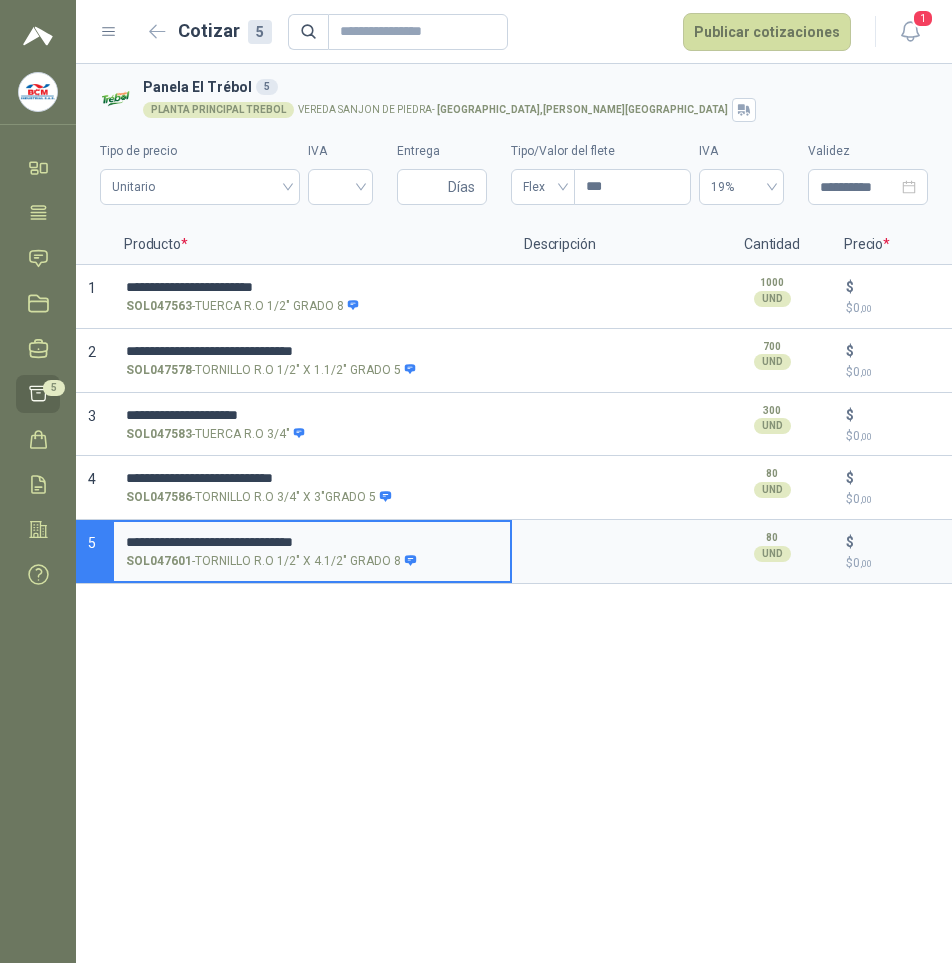 scroll, scrollTop: 0, scrollLeft: 7, axis: horizontal 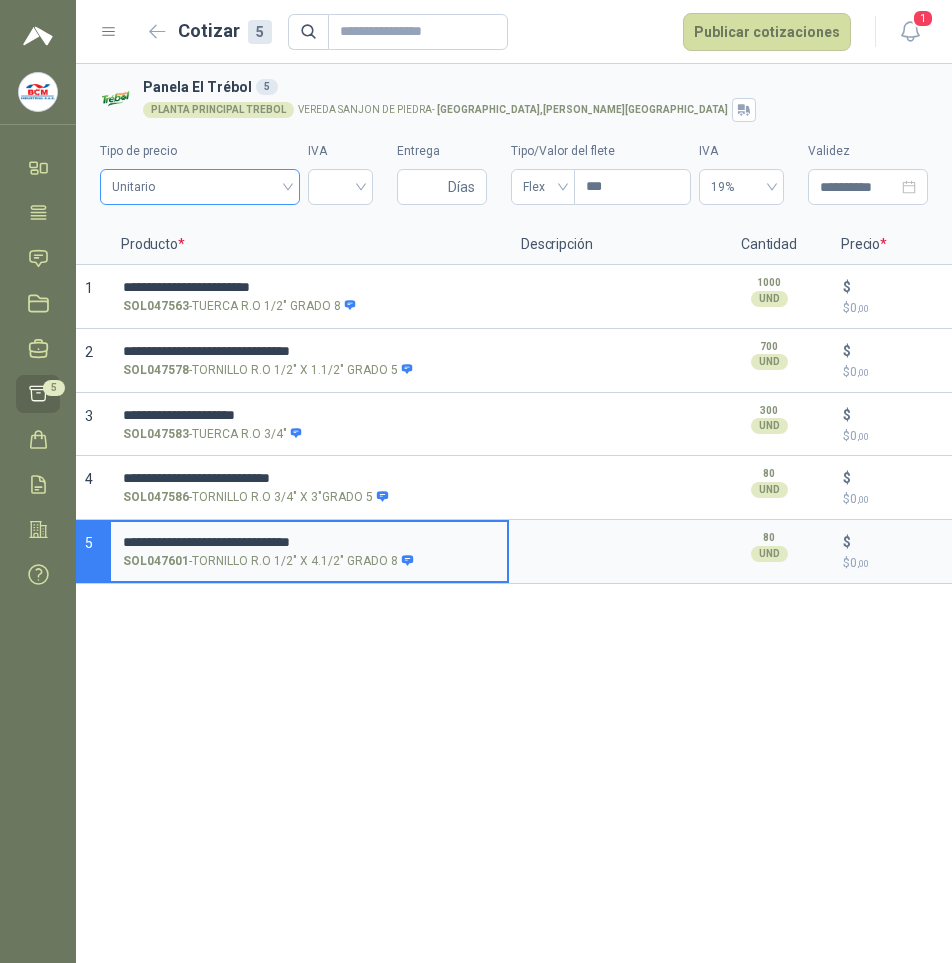 click on "Unitario" at bounding box center [200, 187] 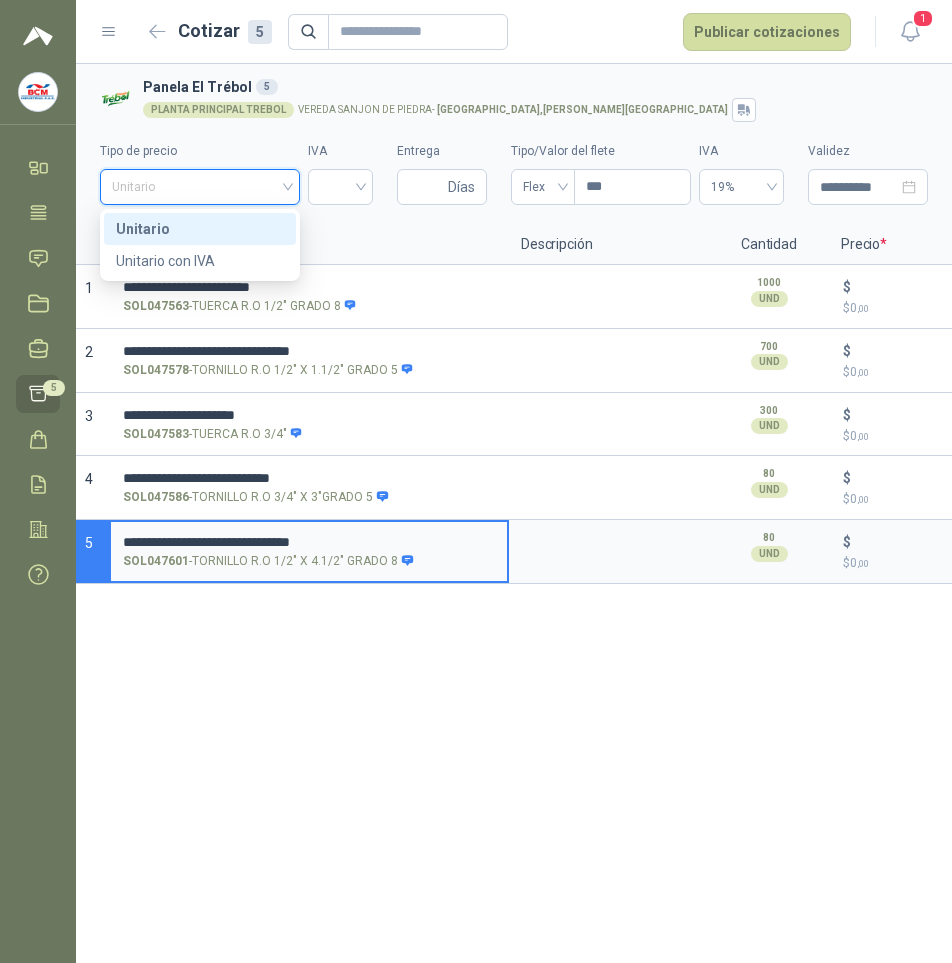 click on "Unitario" at bounding box center [200, 229] 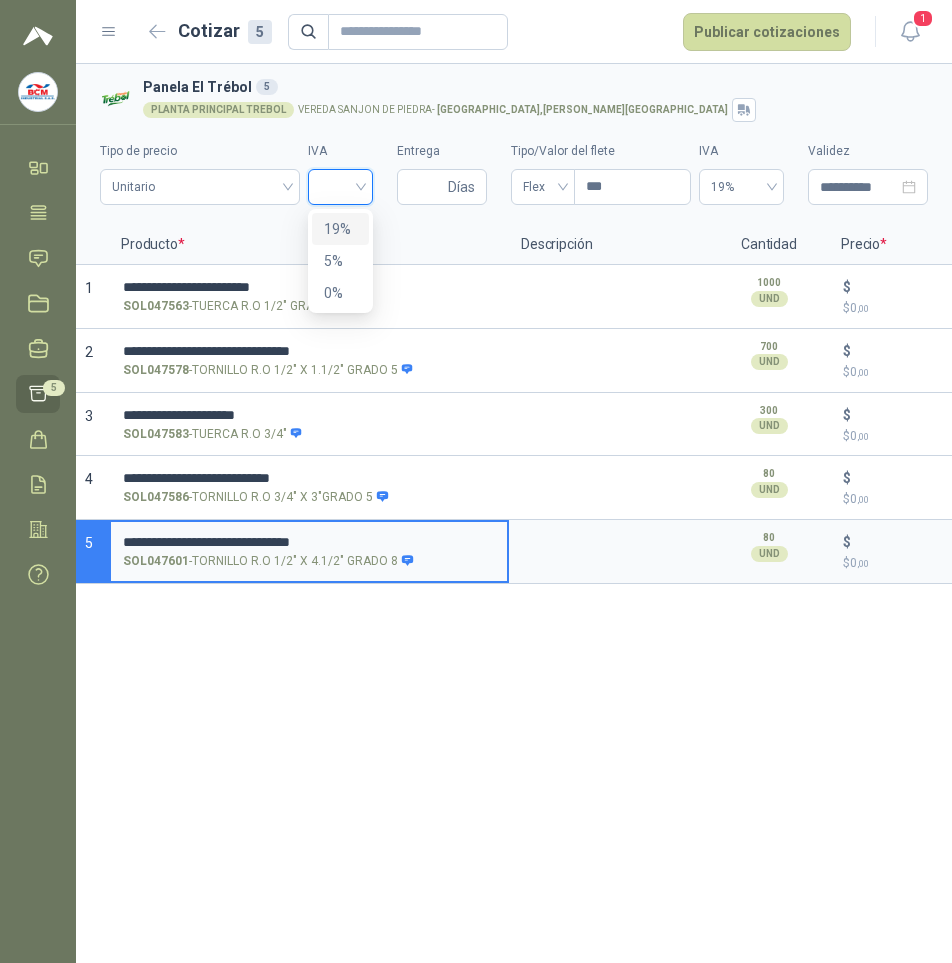 click at bounding box center (340, 185) 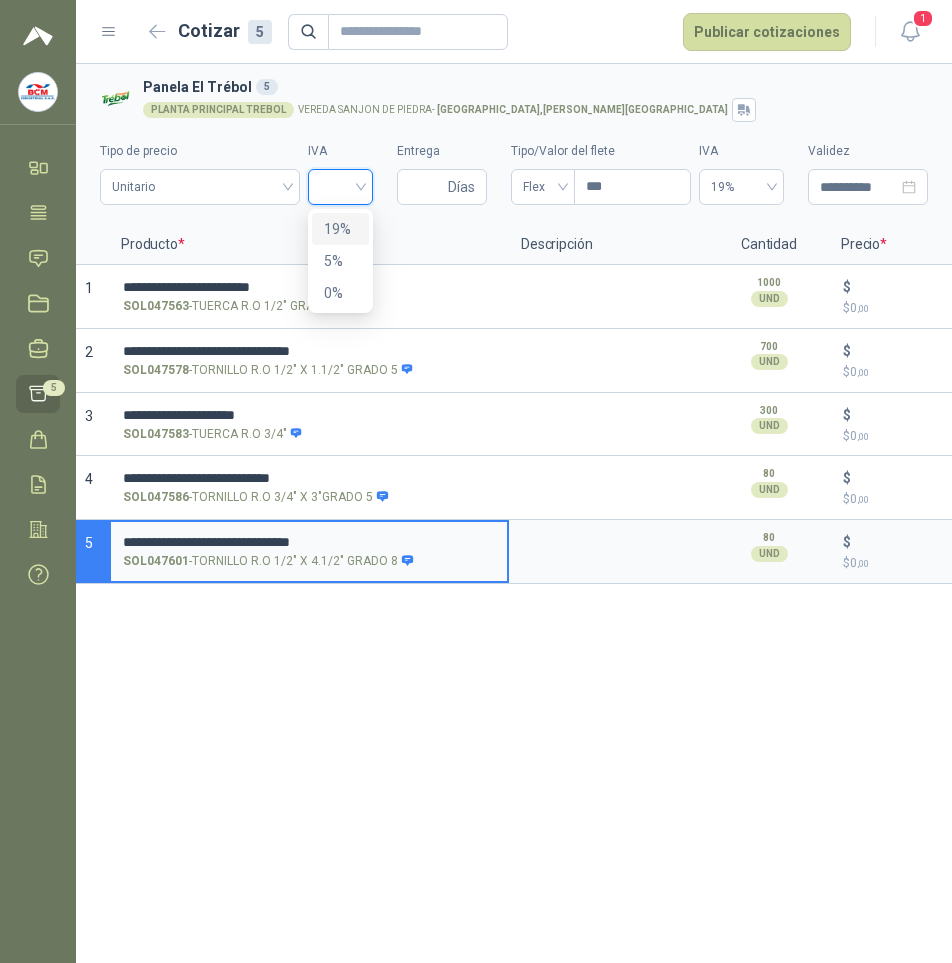 click on "19%" at bounding box center (340, 229) 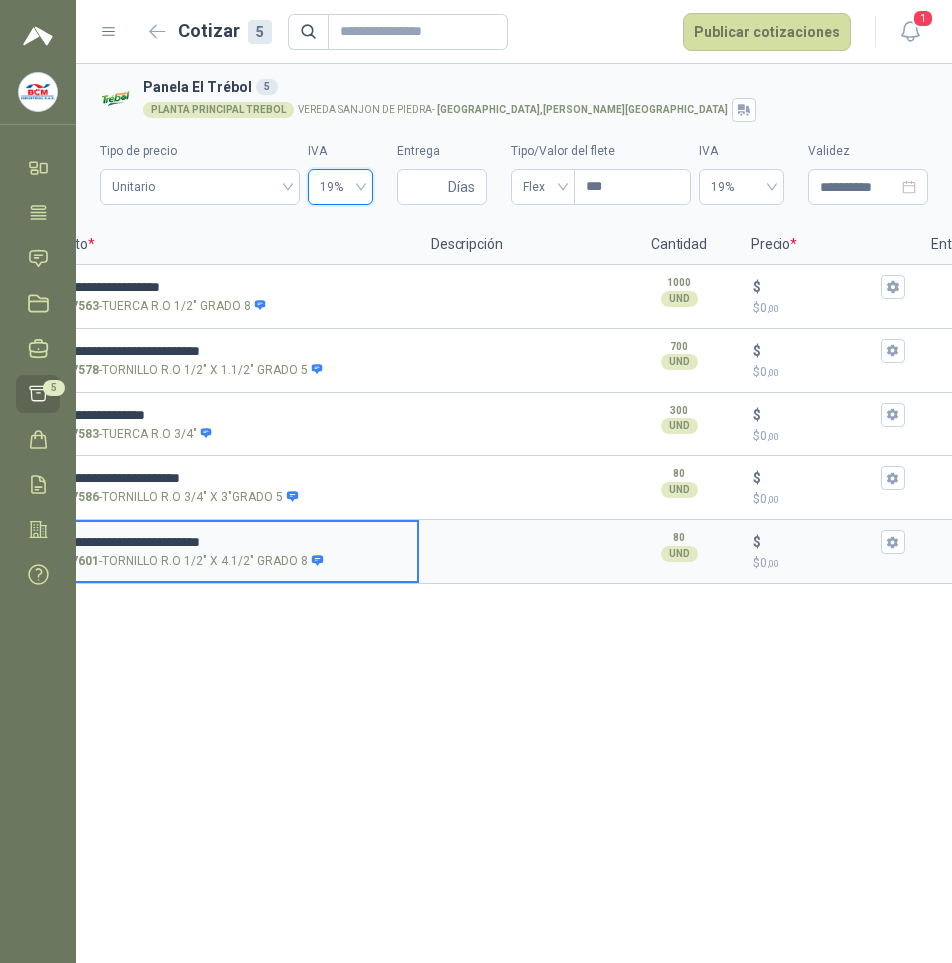 scroll, scrollTop: 0, scrollLeft: 0, axis: both 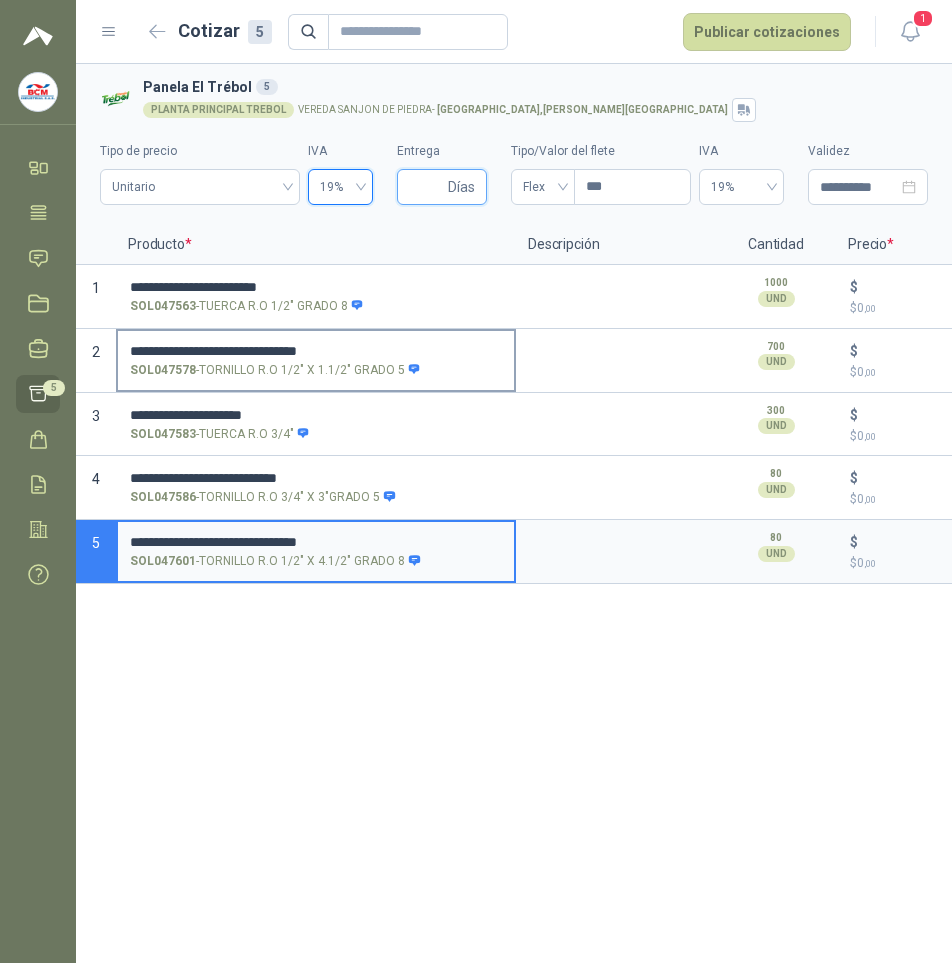 drag, startPoint x: 433, startPoint y: 190, endPoint x: 505, endPoint y: 381, distance: 204.12006 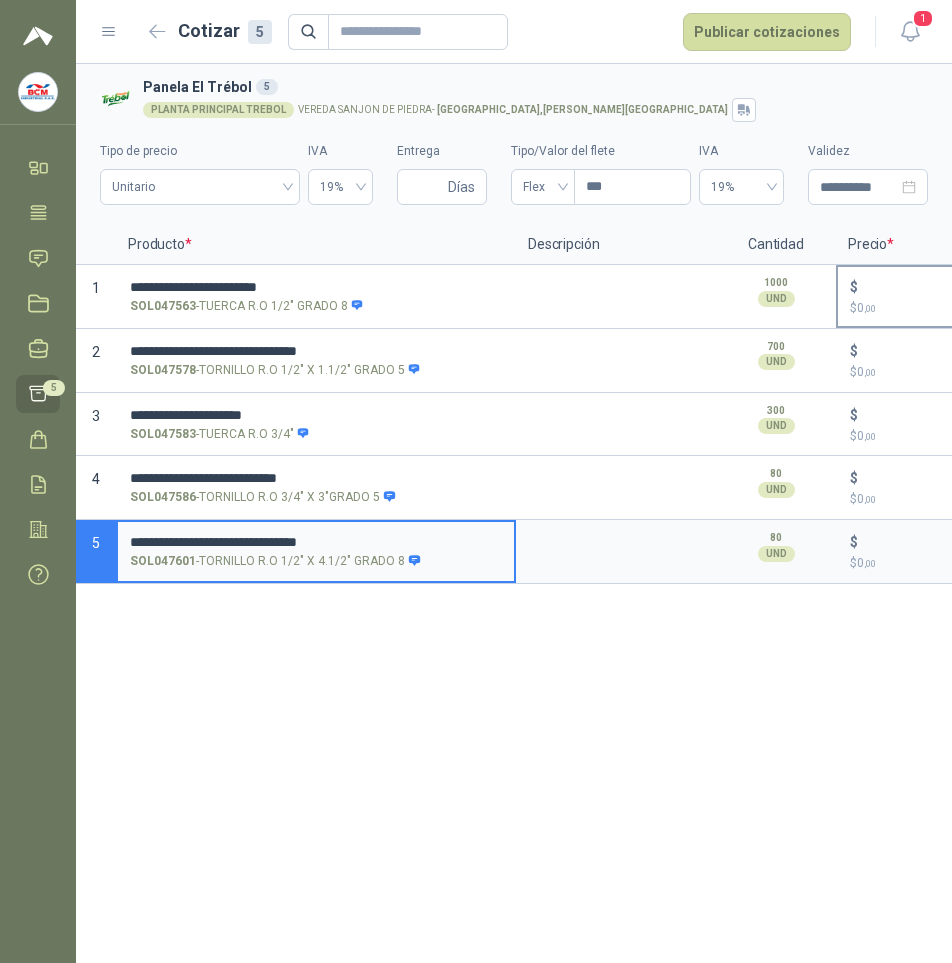 click on "$  0 ,00" at bounding box center [926, 308] 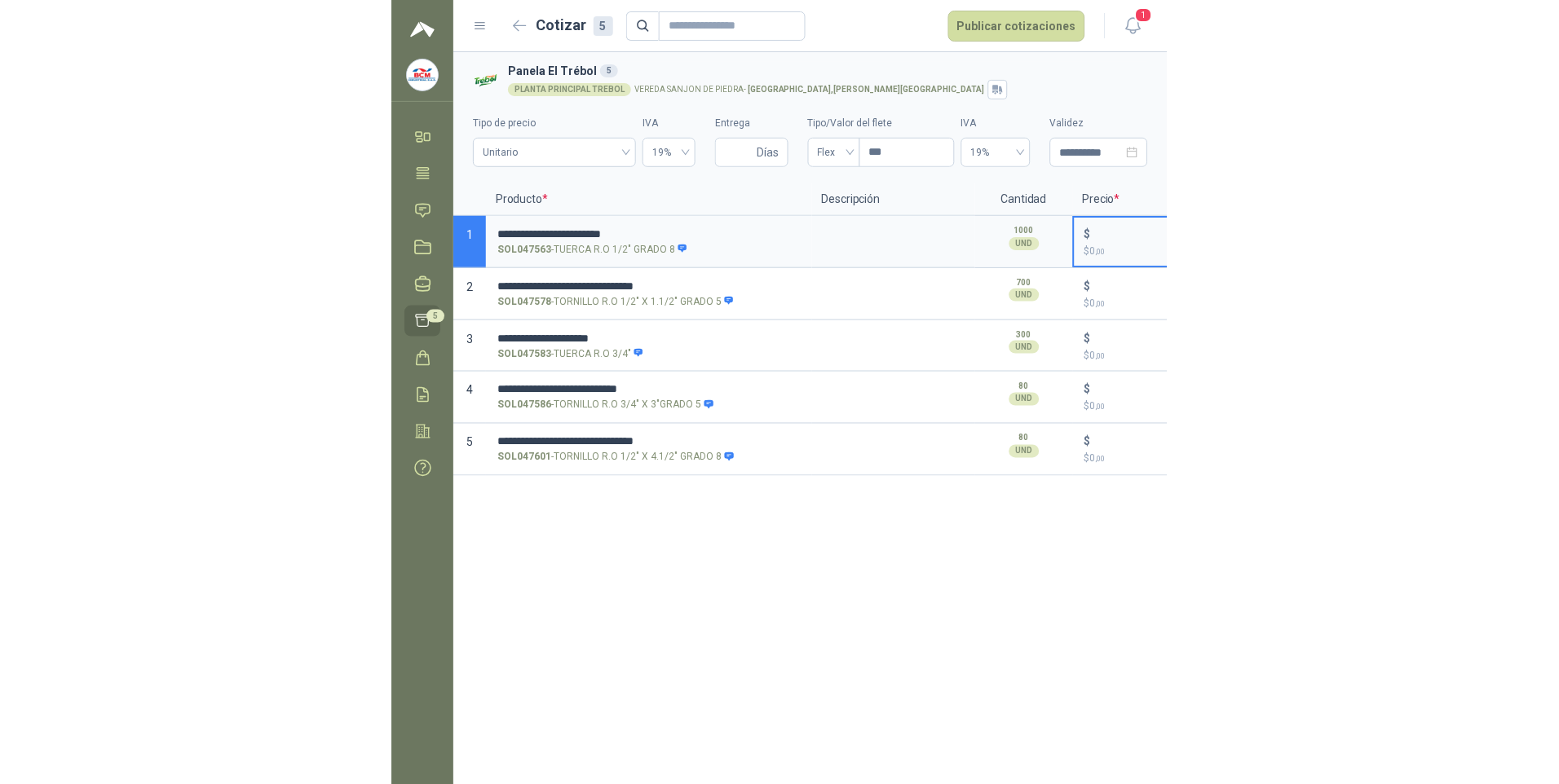 scroll, scrollTop: 0, scrollLeft: 18, axis: horizontal 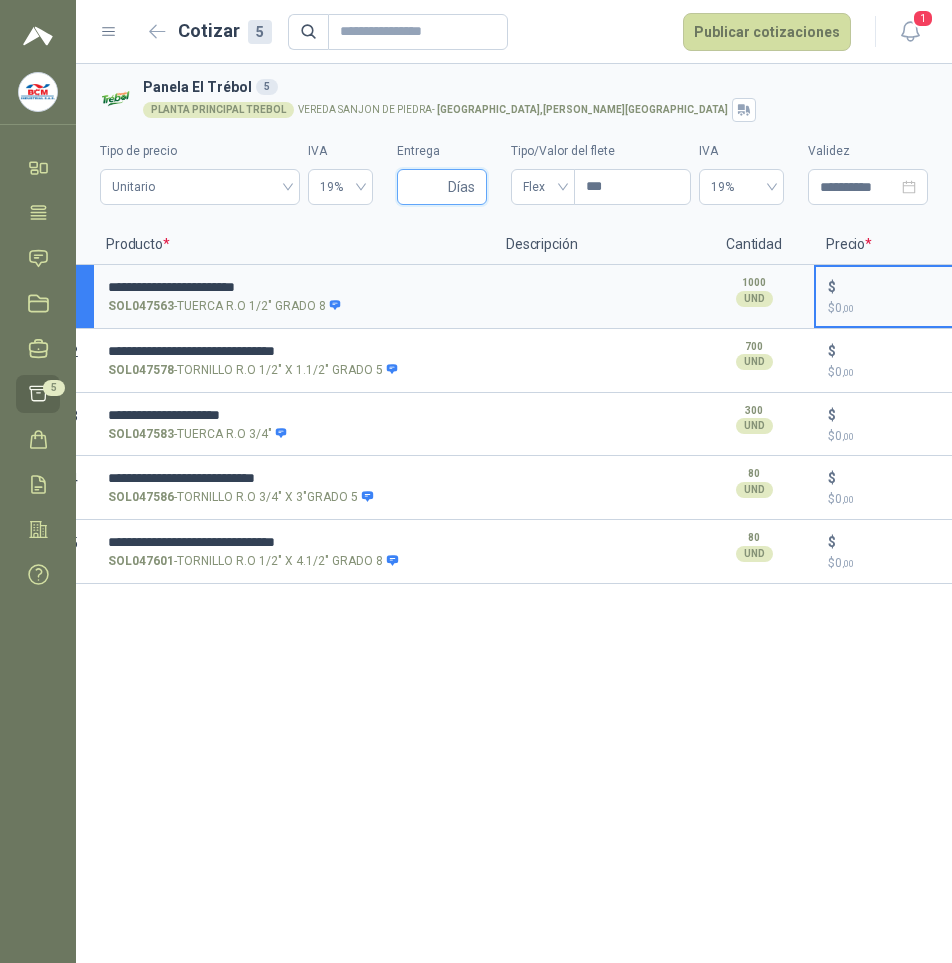 click on "Entrega" at bounding box center (426, 187) 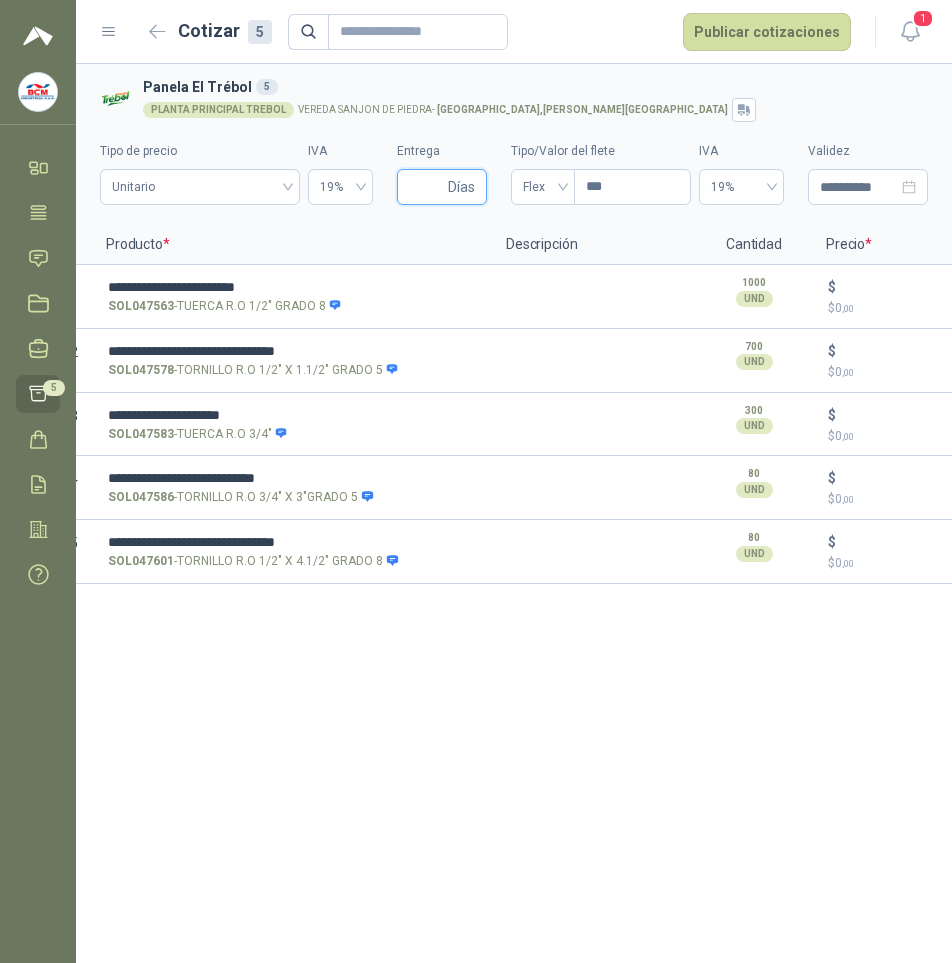 type on "*" 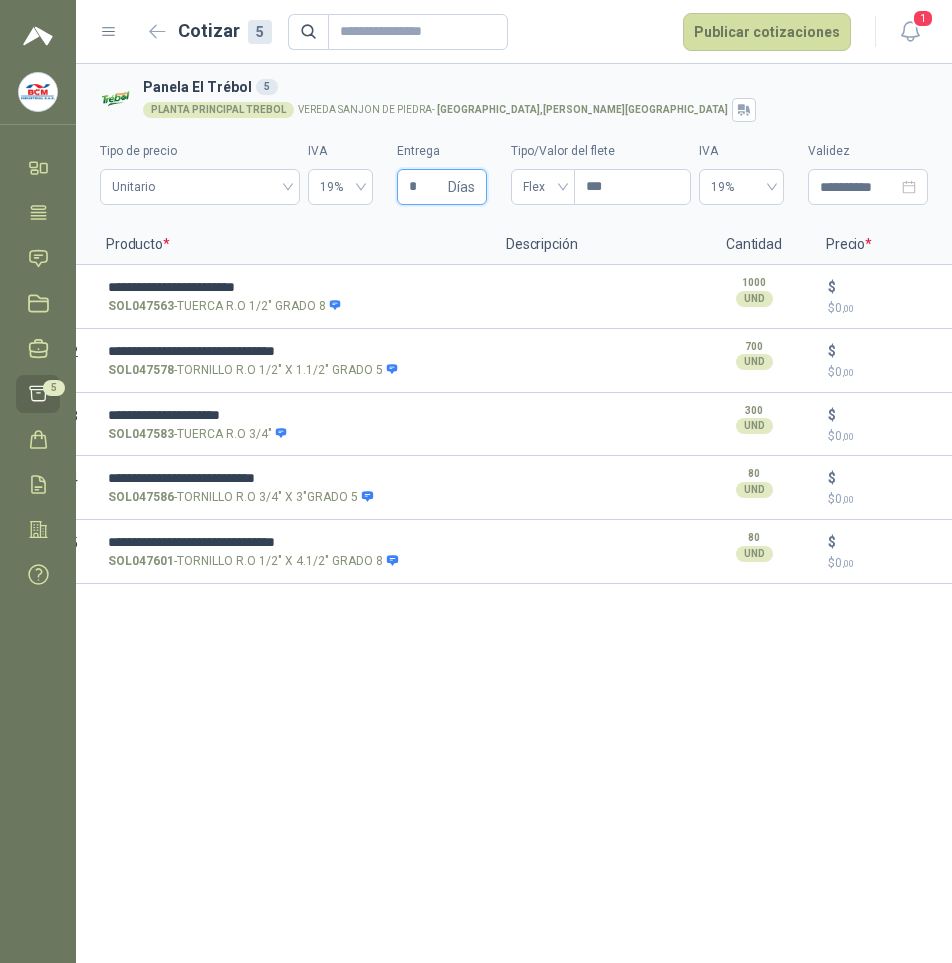 type 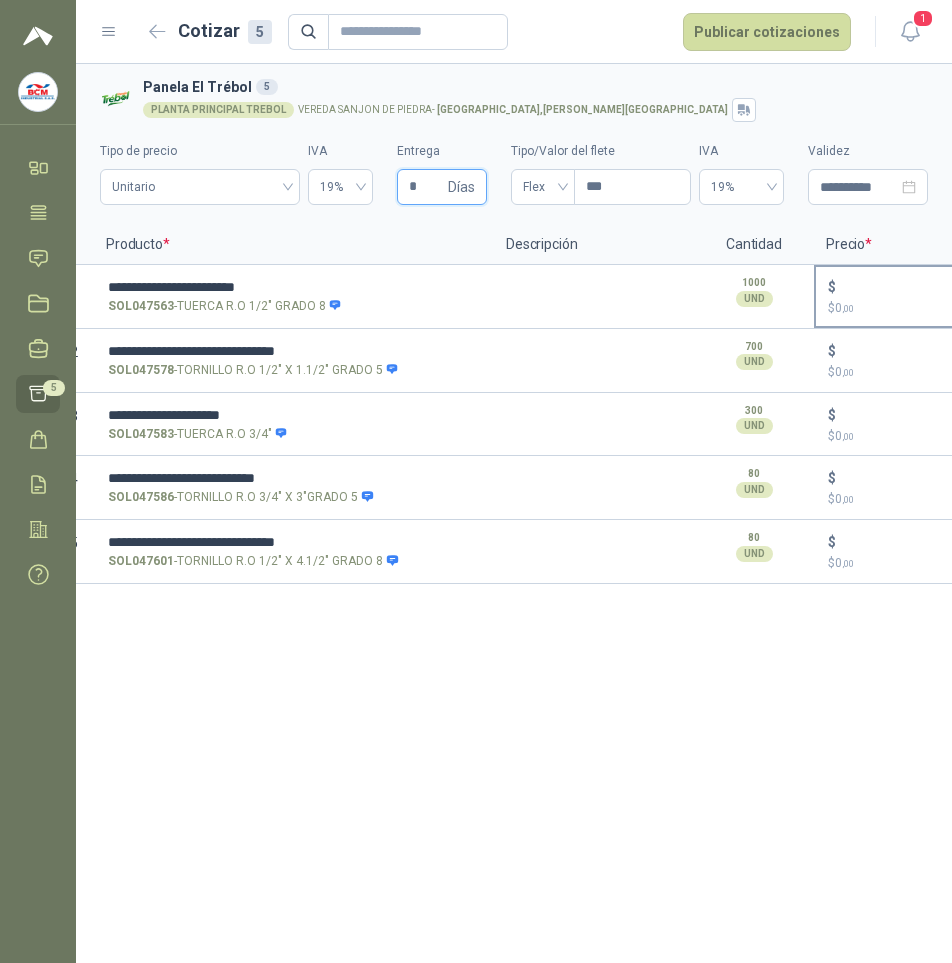 type on "*" 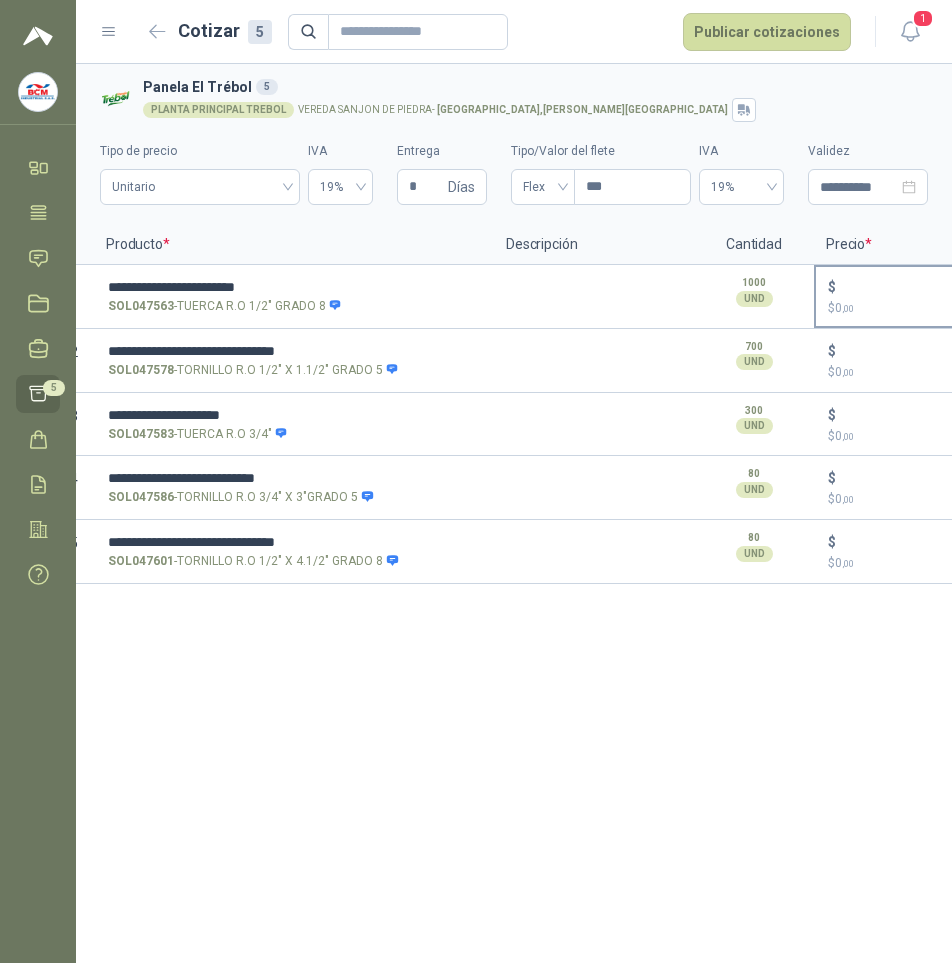 click on "$ $  0 ,00" at bounding box center [896, 286] 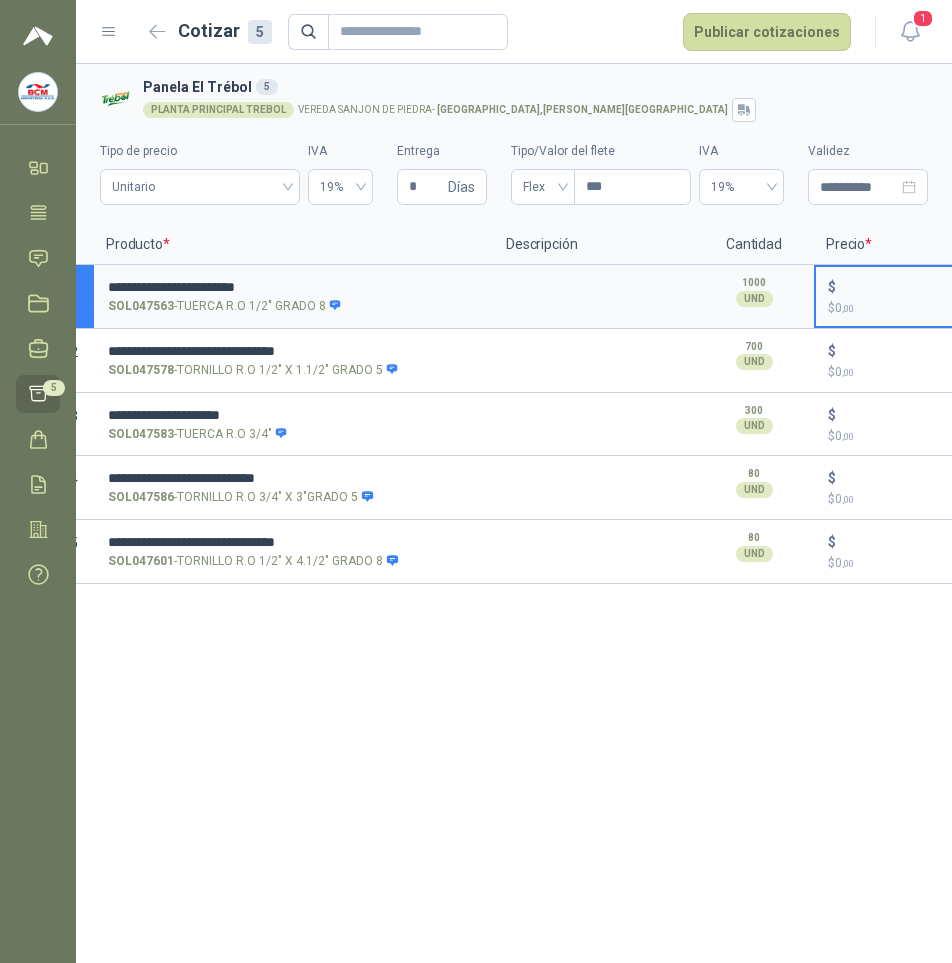 click on "$ $  0 ,00" at bounding box center [896, 286] 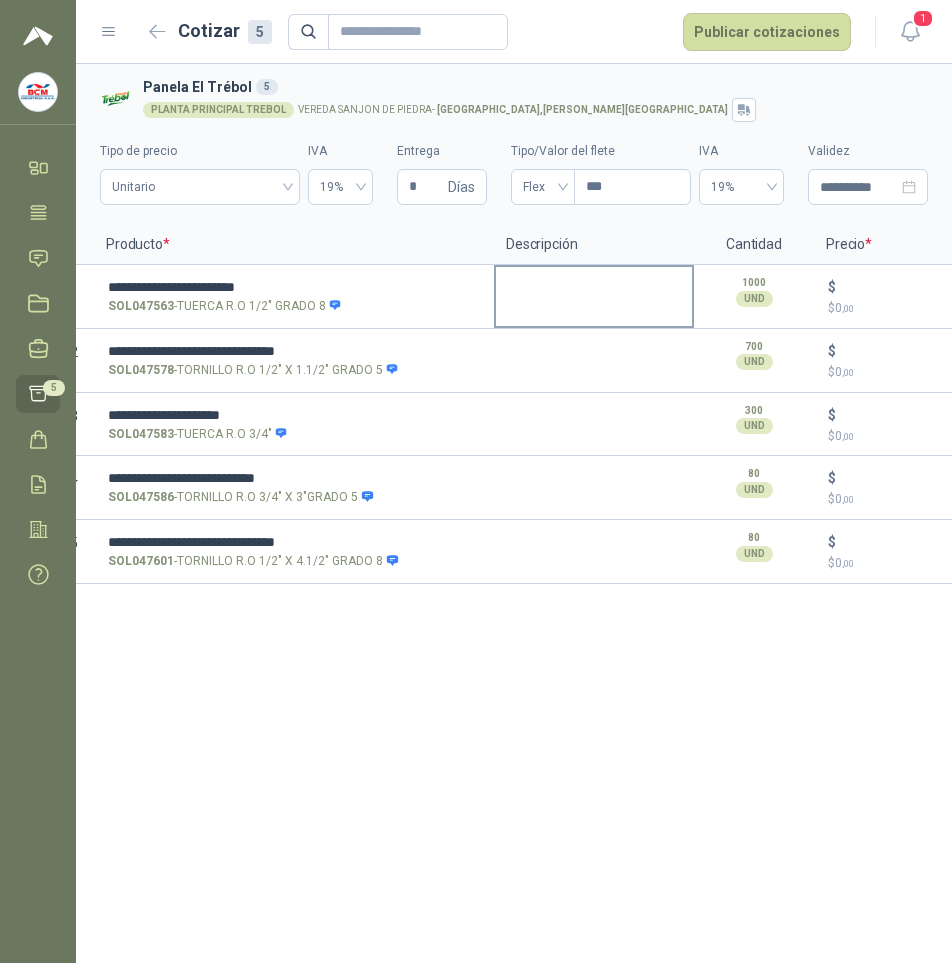 click at bounding box center (594, 290) 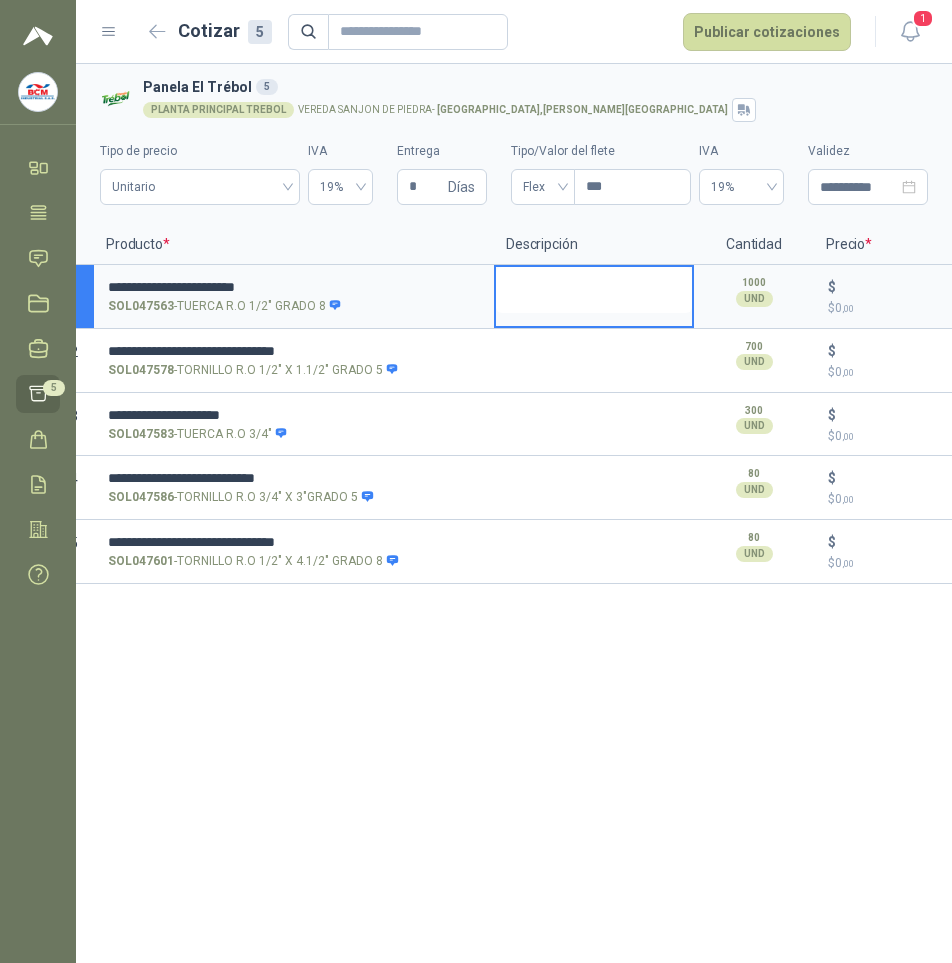 type 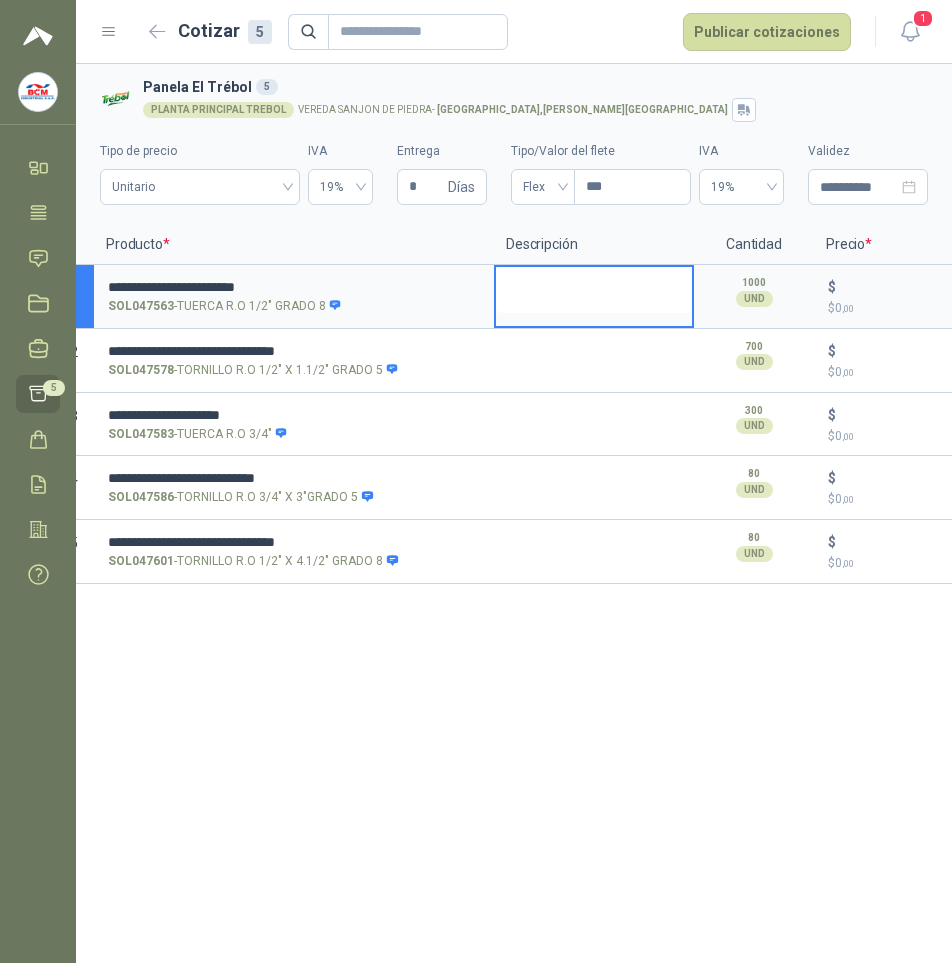 type on "*" 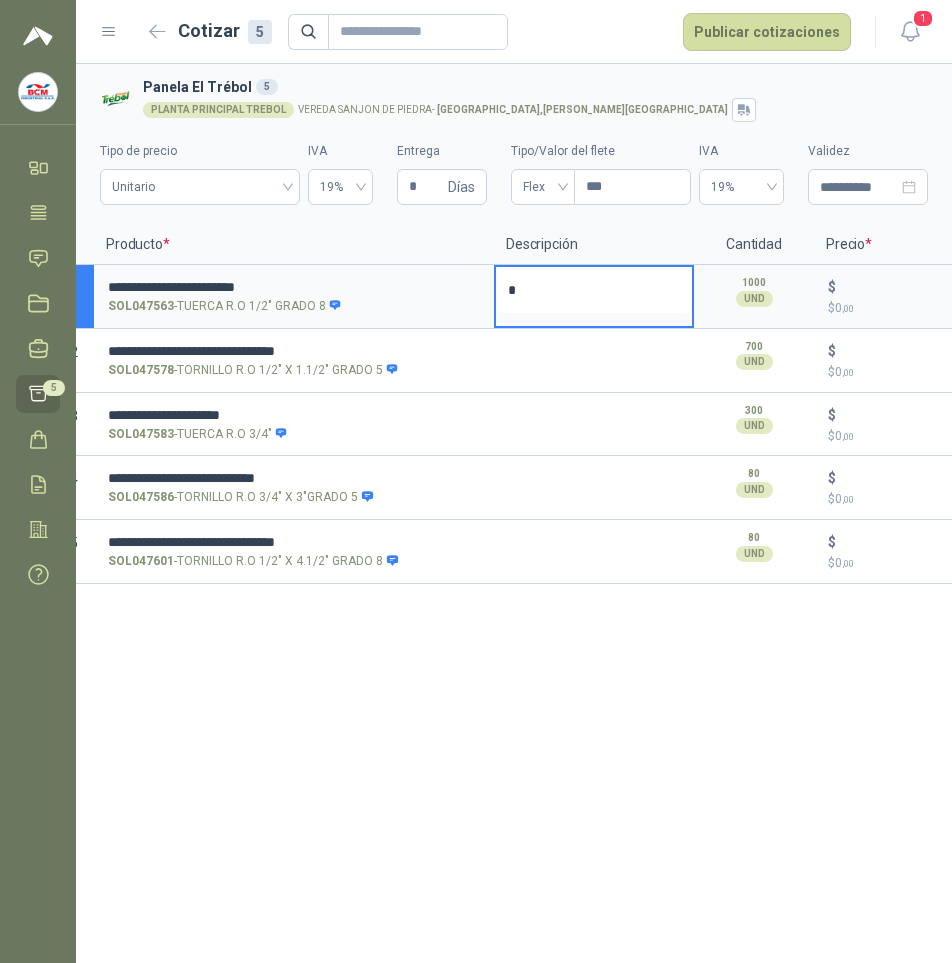 type 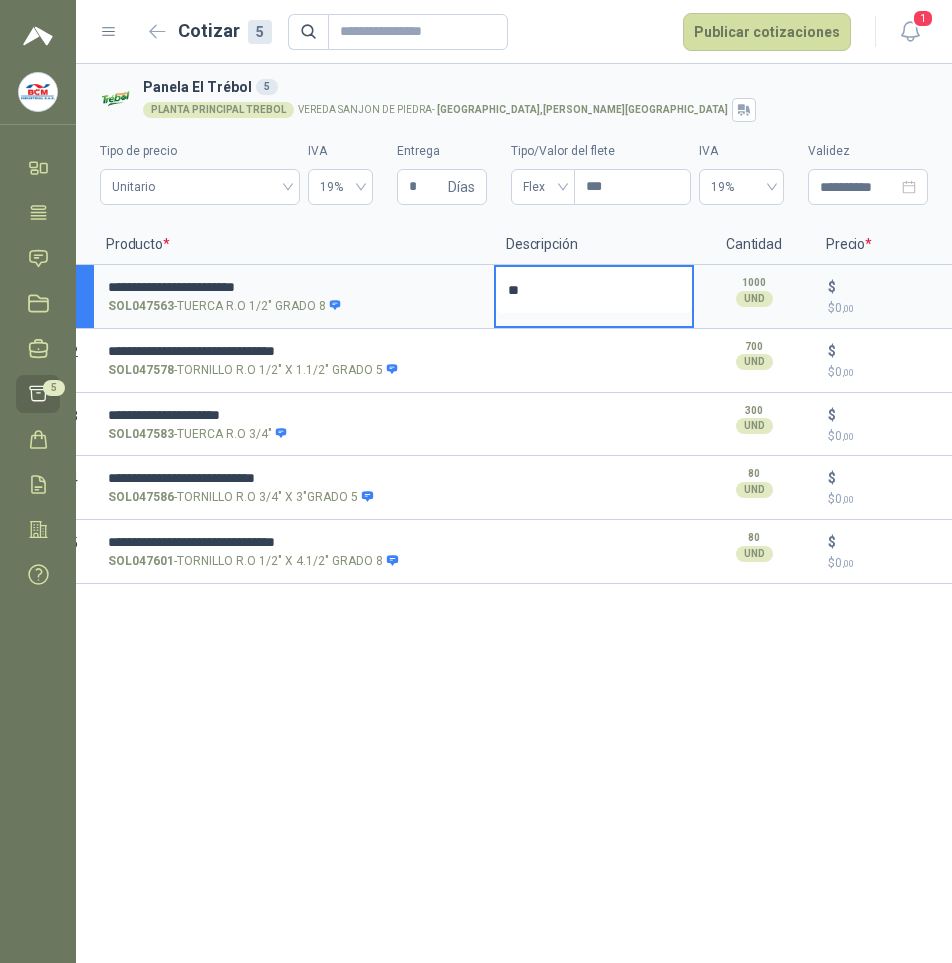 type 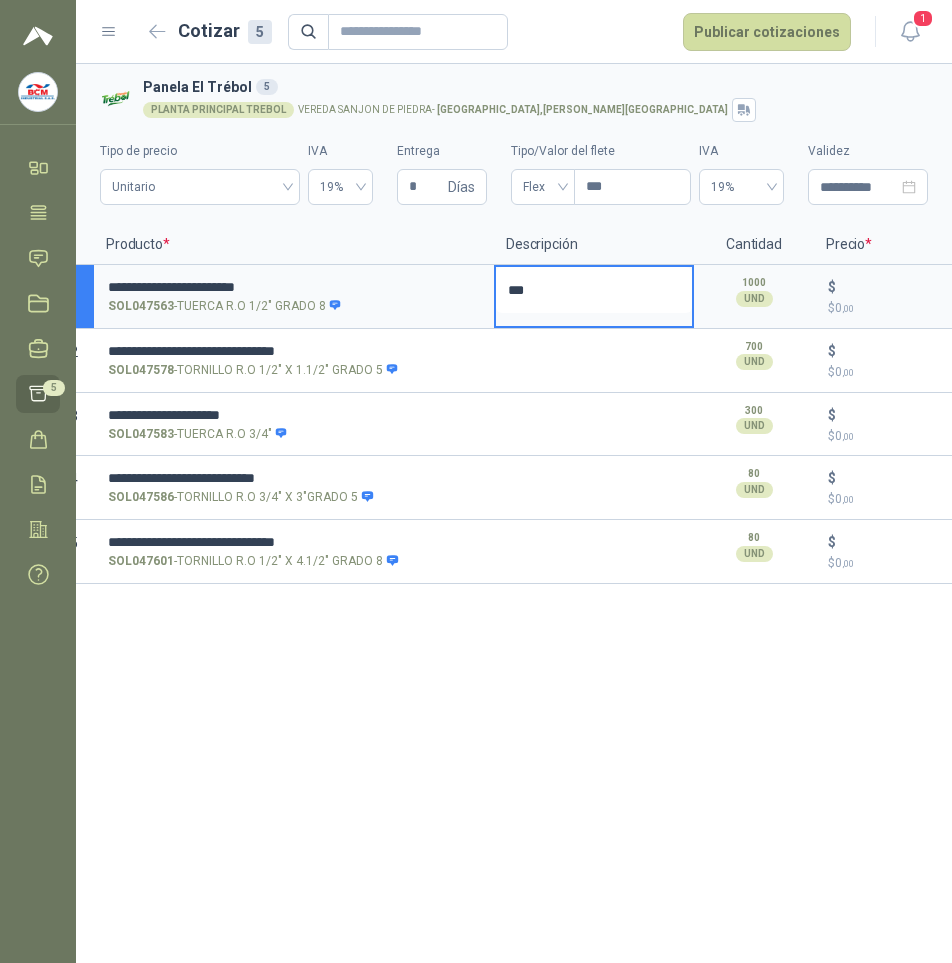 type 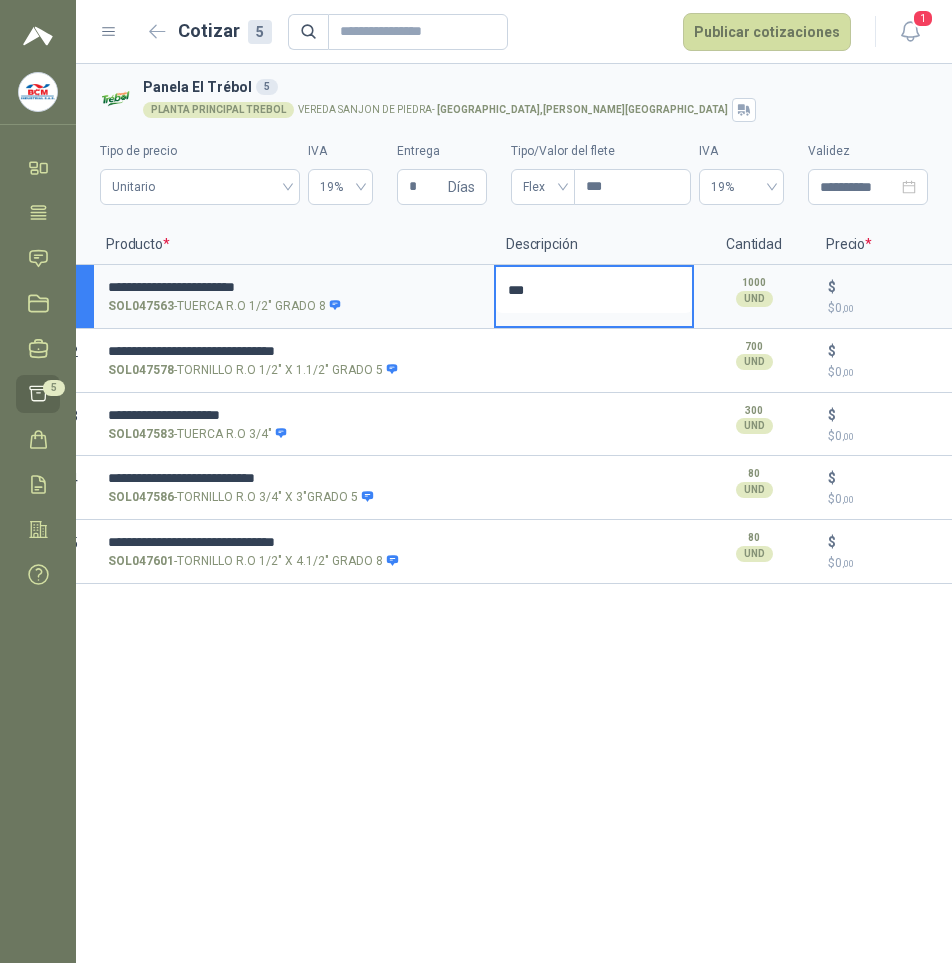 type on "**" 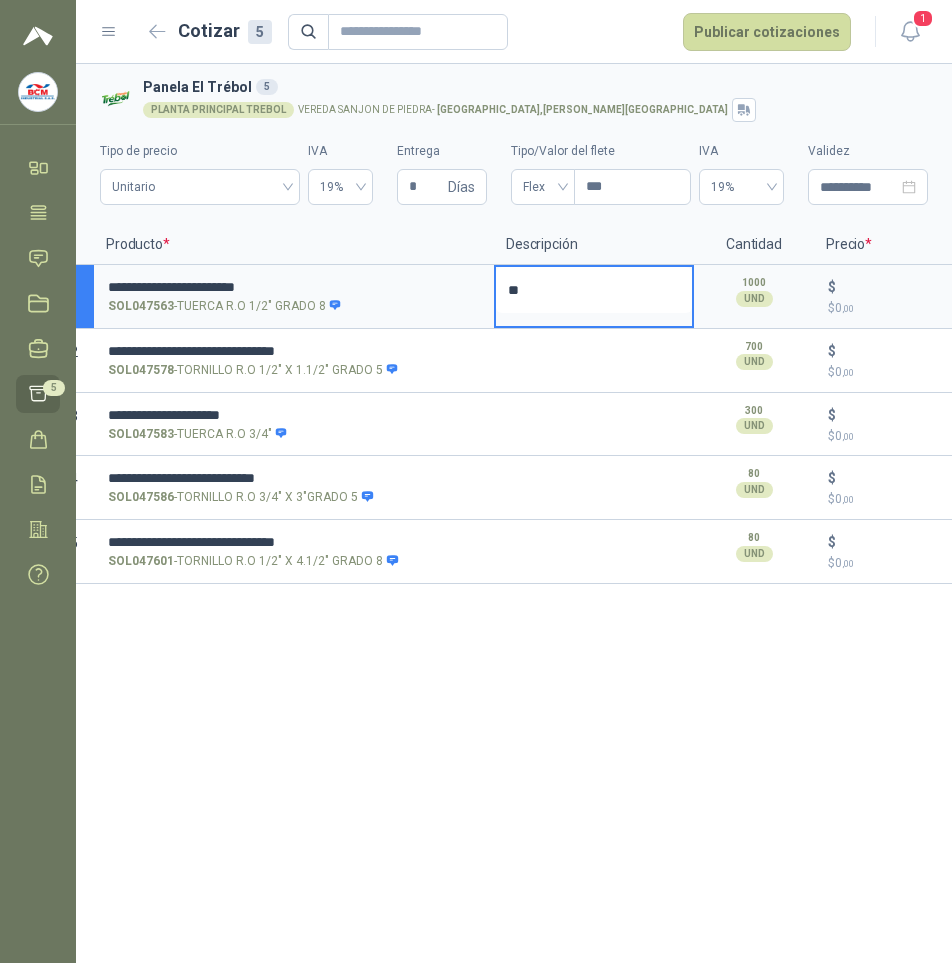 type 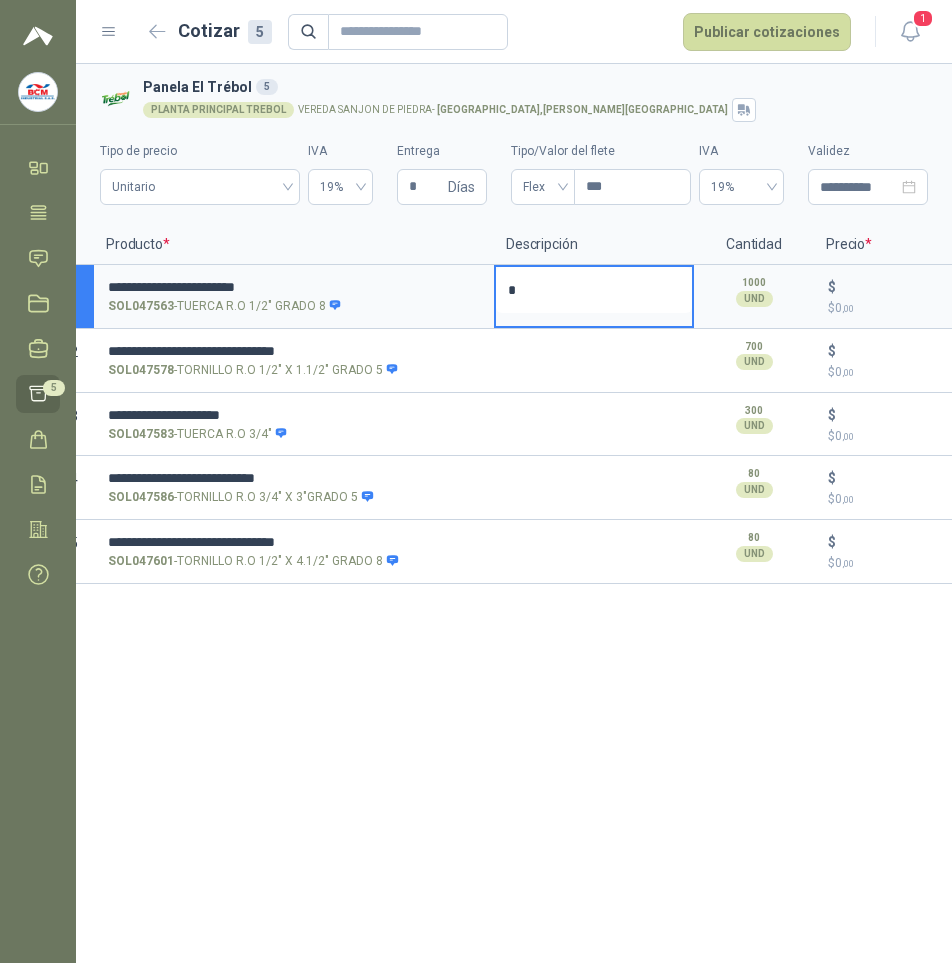 type 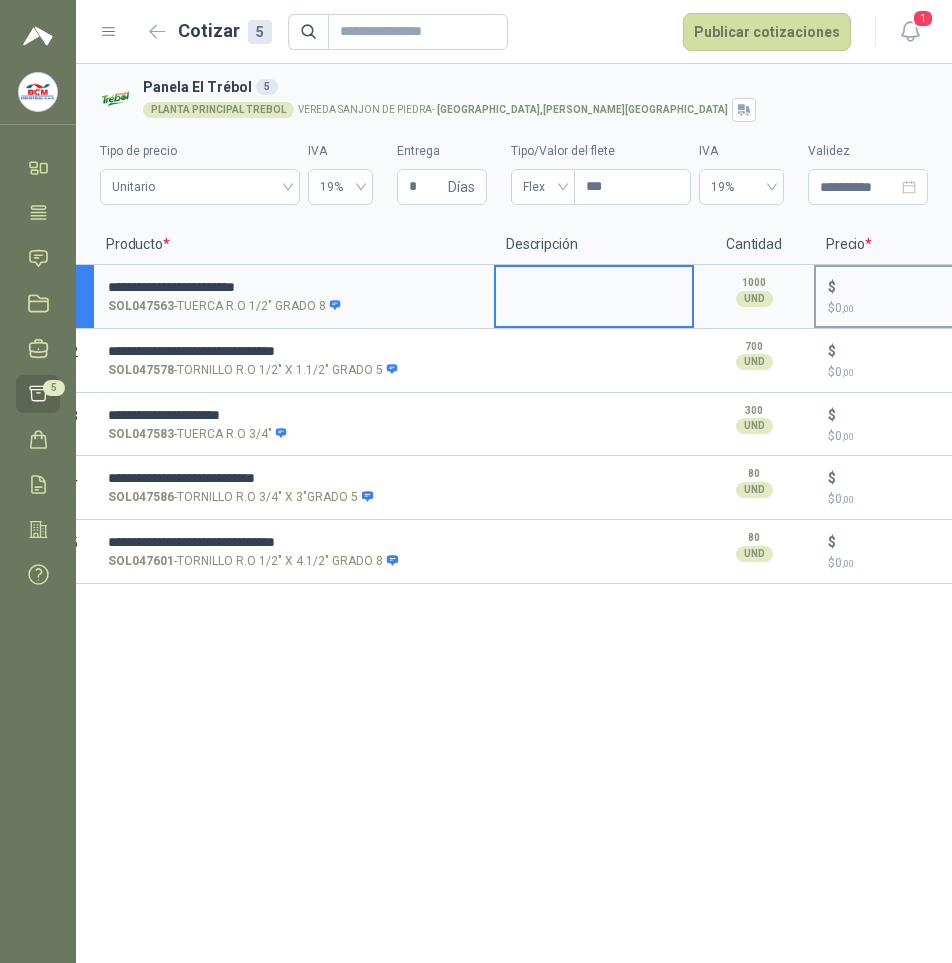 click on "$ $  0 ,00" at bounding box center (896, 286) 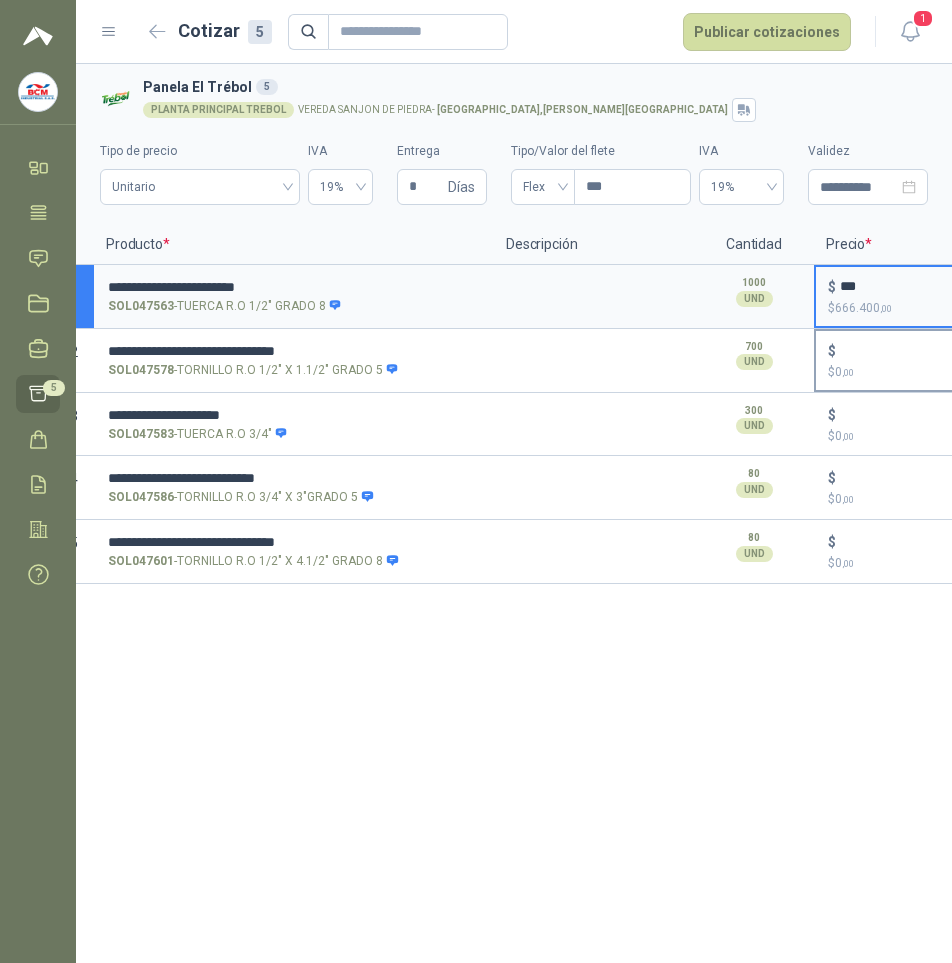 type on "***" 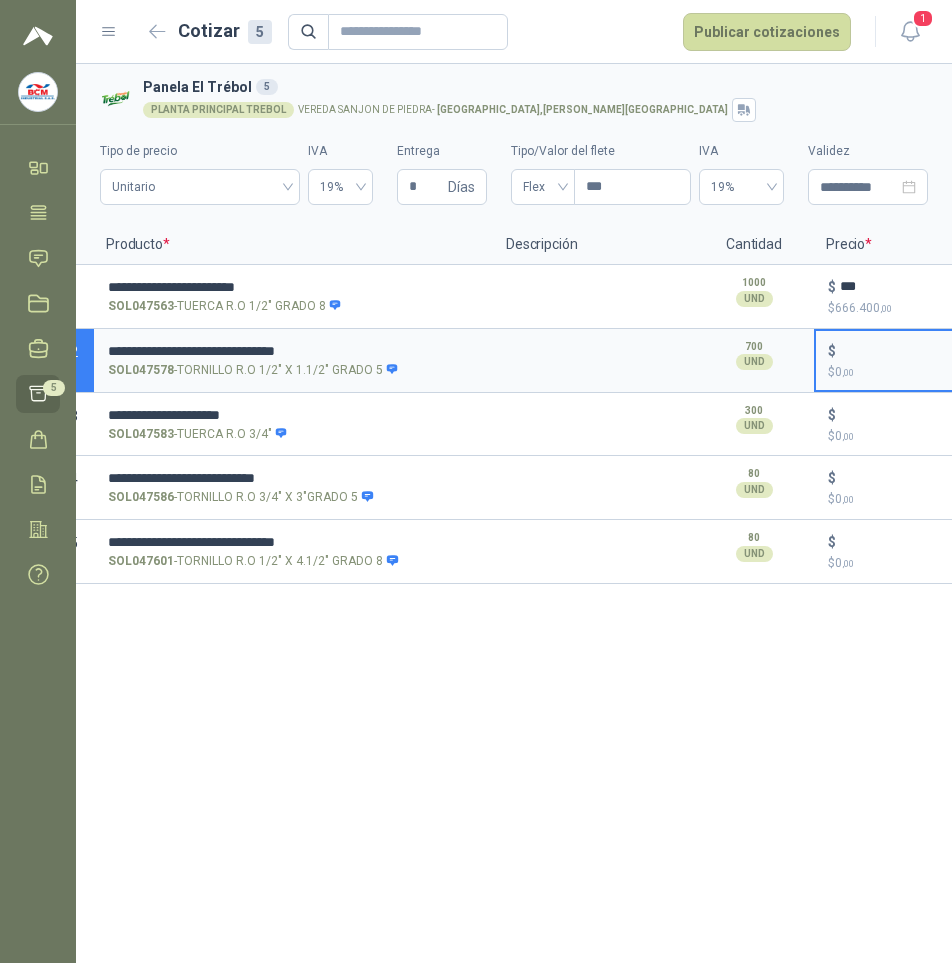 click on "$ $  0 ,00" at bounding box center [896, 350] 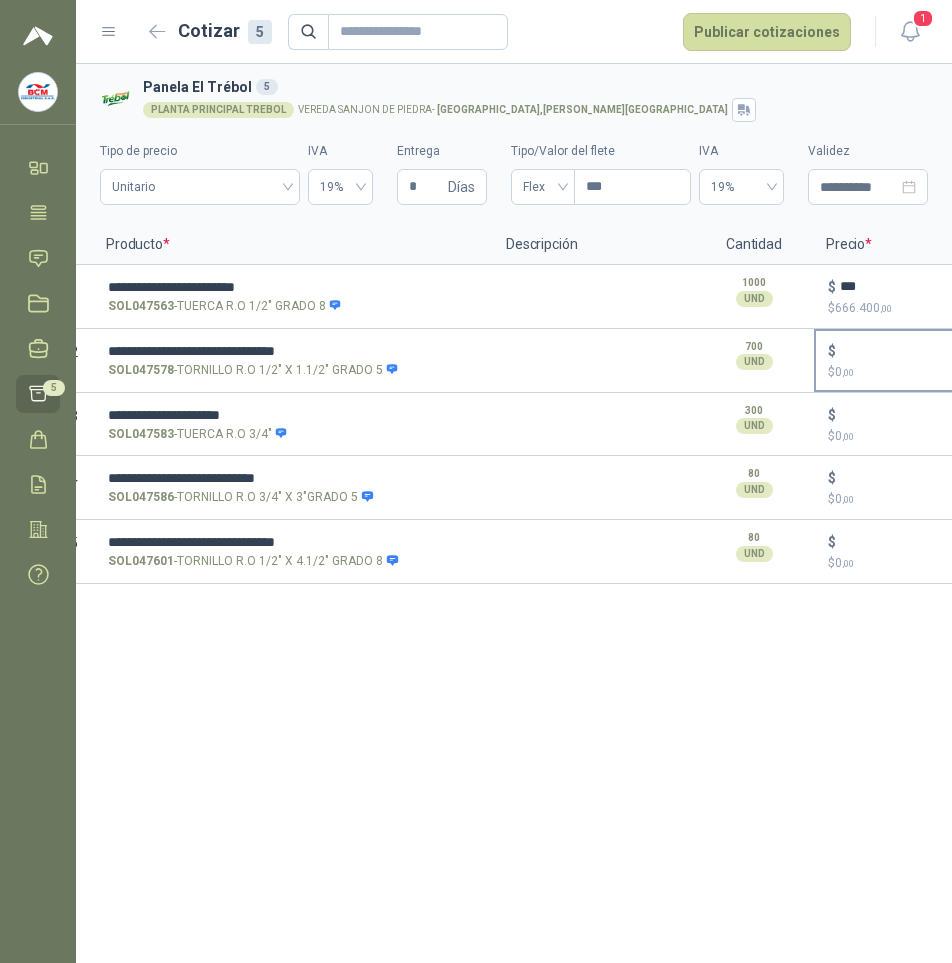 click on "$ $  0 ,00" at bounding box center (896, 350) 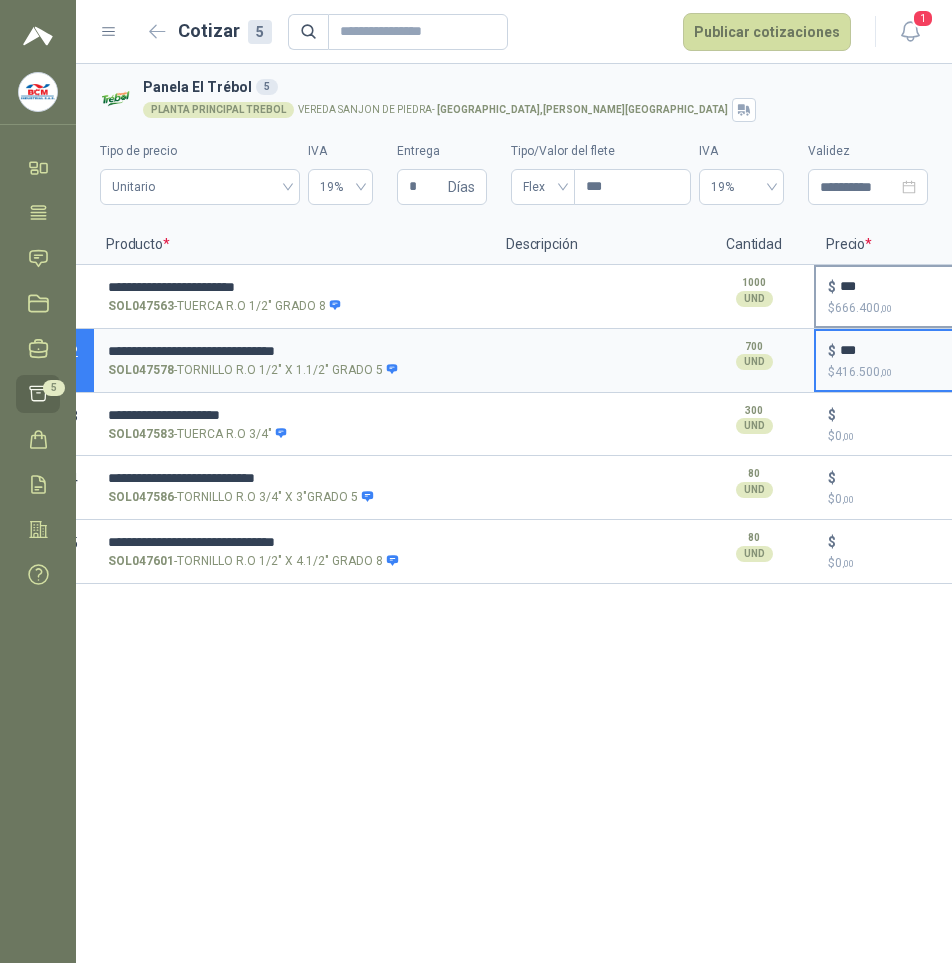 type on "***" 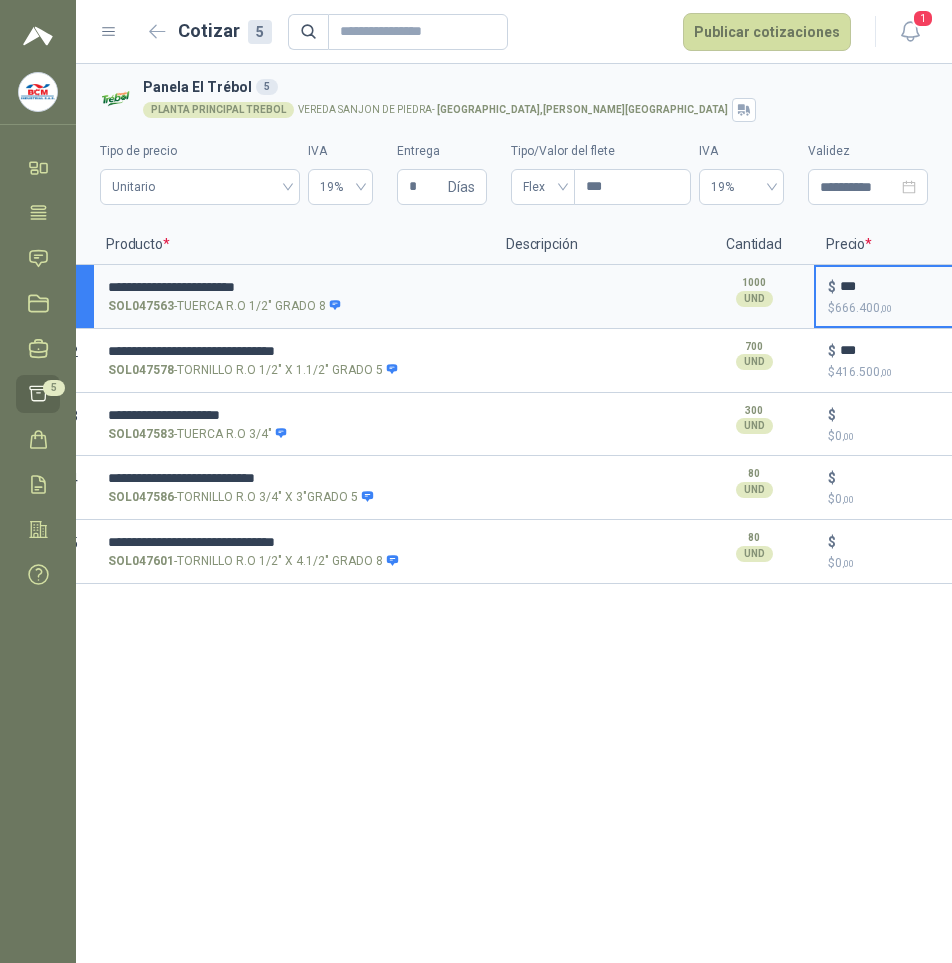 click on "***" at bounding box center (896, 286) 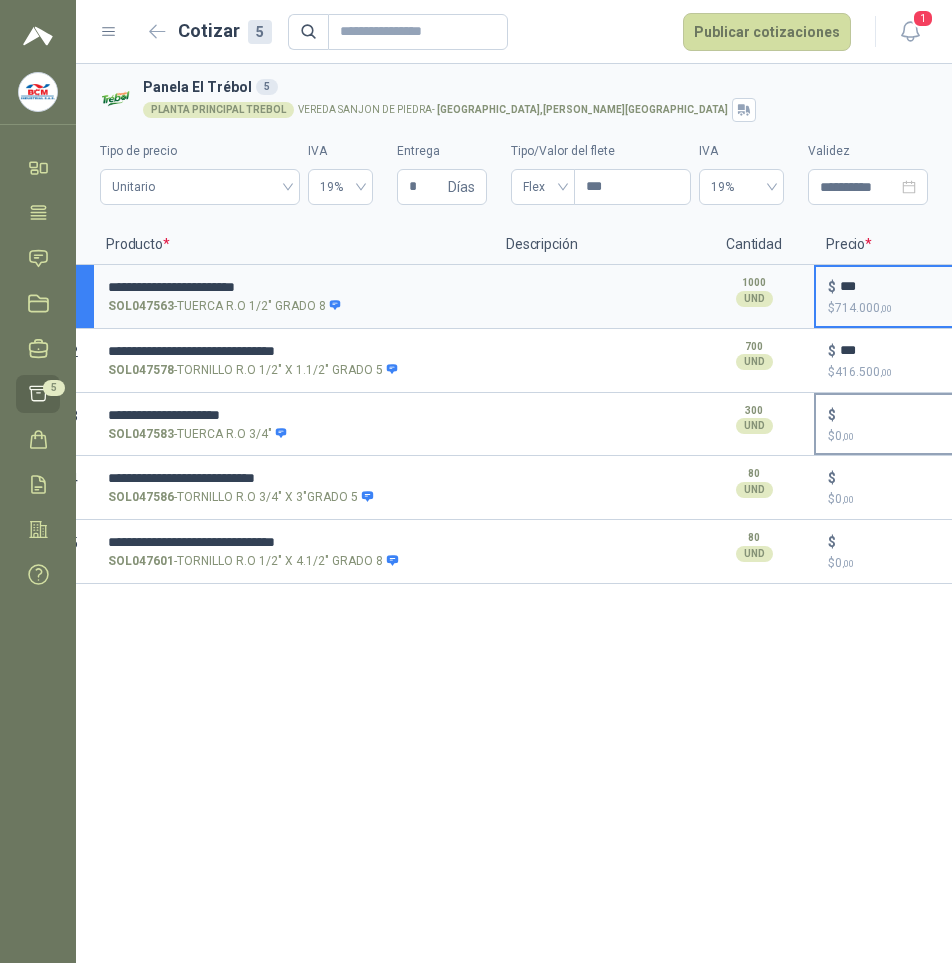 type on "***" 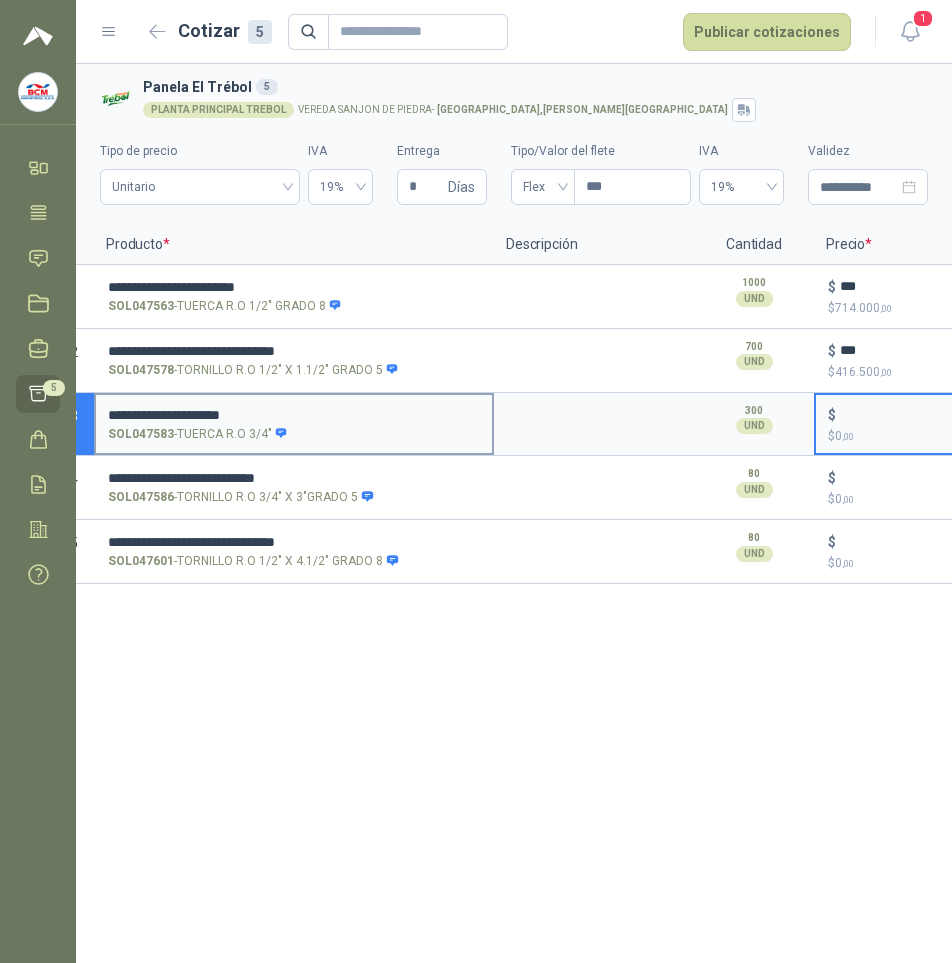click on "**********" at bounding box center [294, 415] 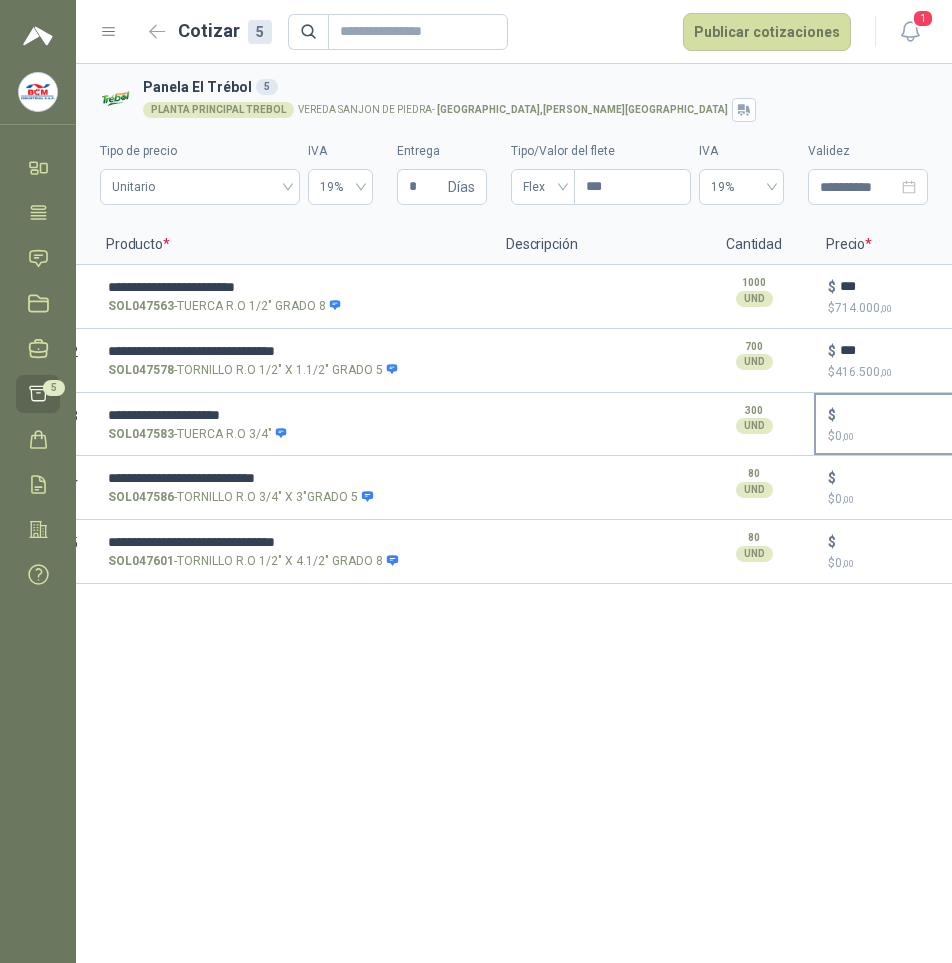 click on "$ $  0 ,00" at bounding box center [896, 414] 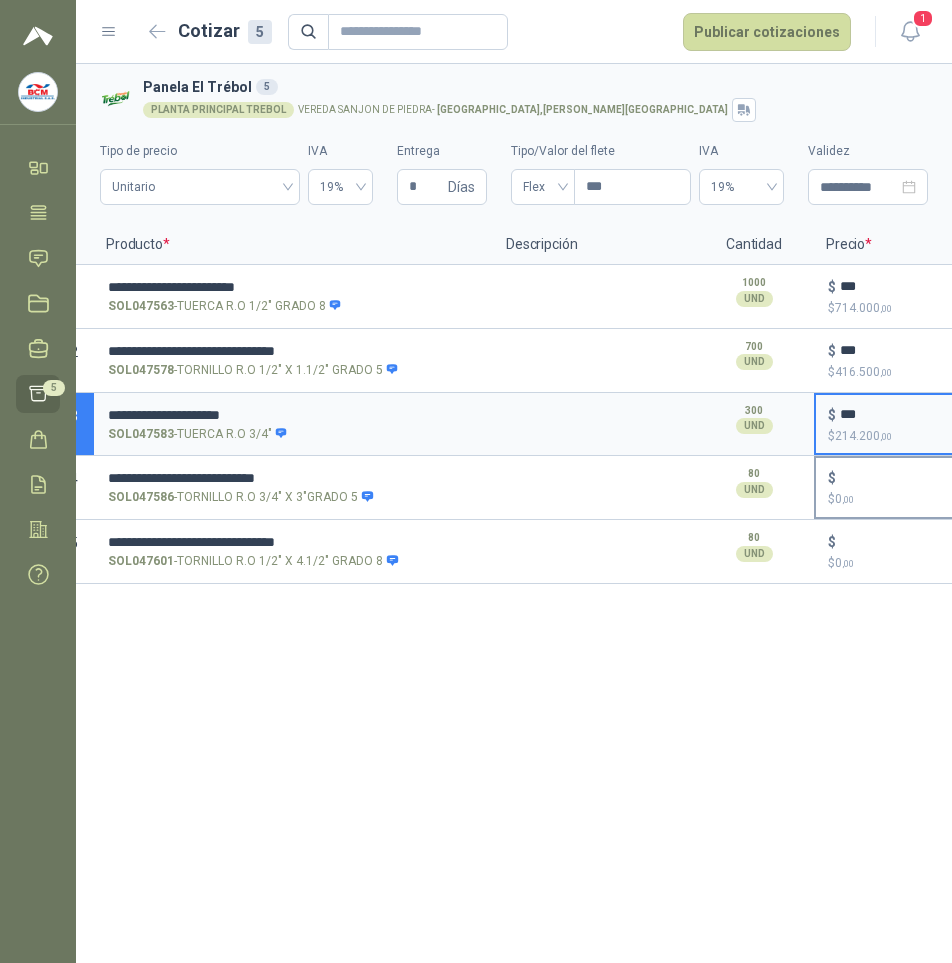 type on "***" 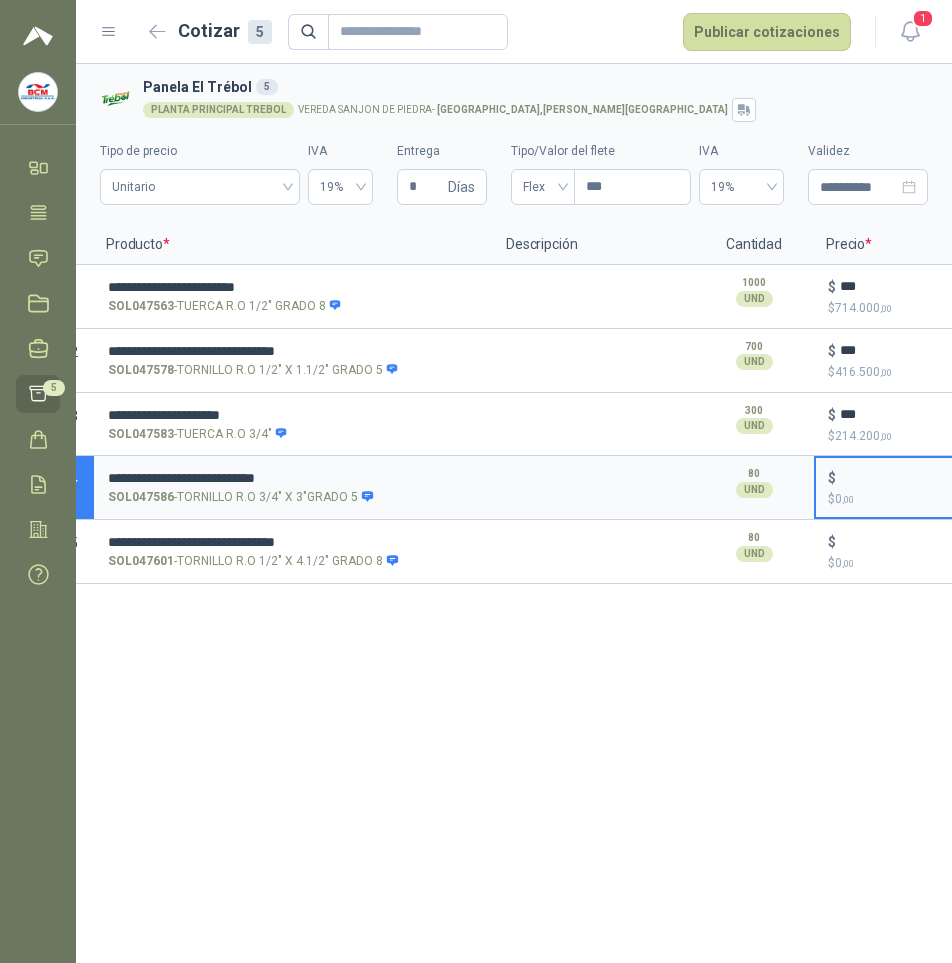 click on "$ $  0 ,00" at bounding box center (896, 478) 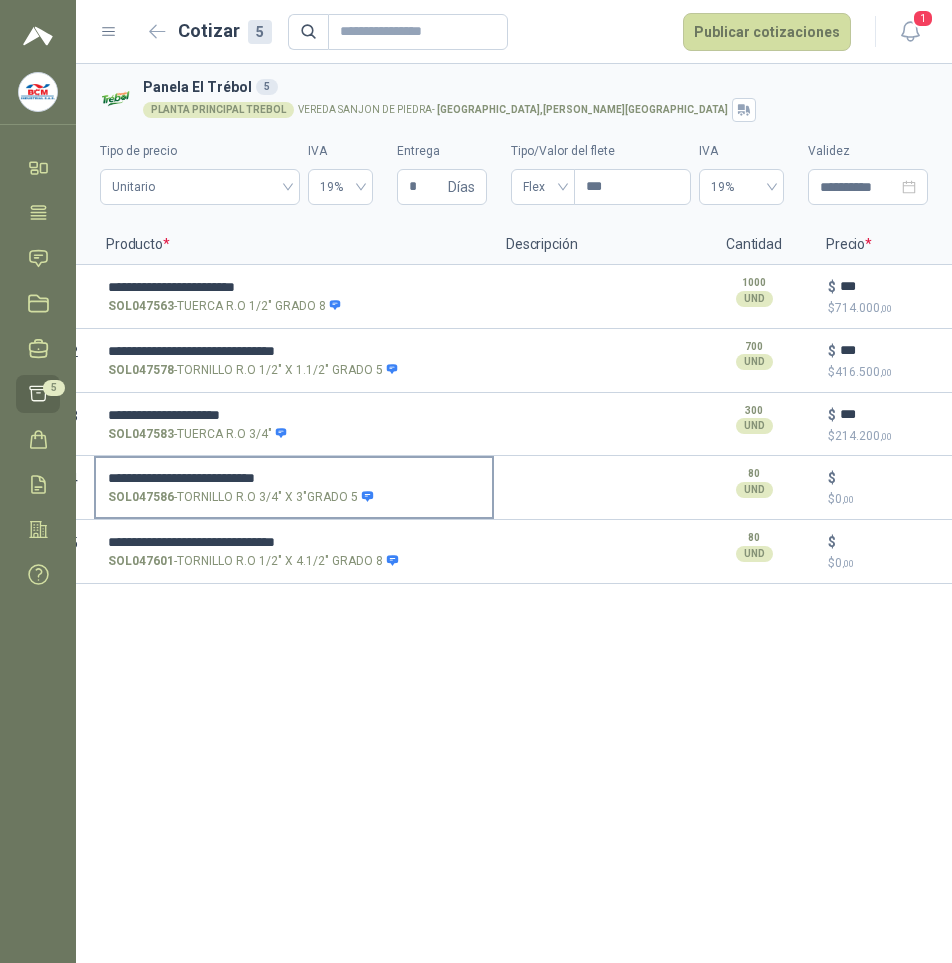 click on "**********" at bounding box center [294, 478] 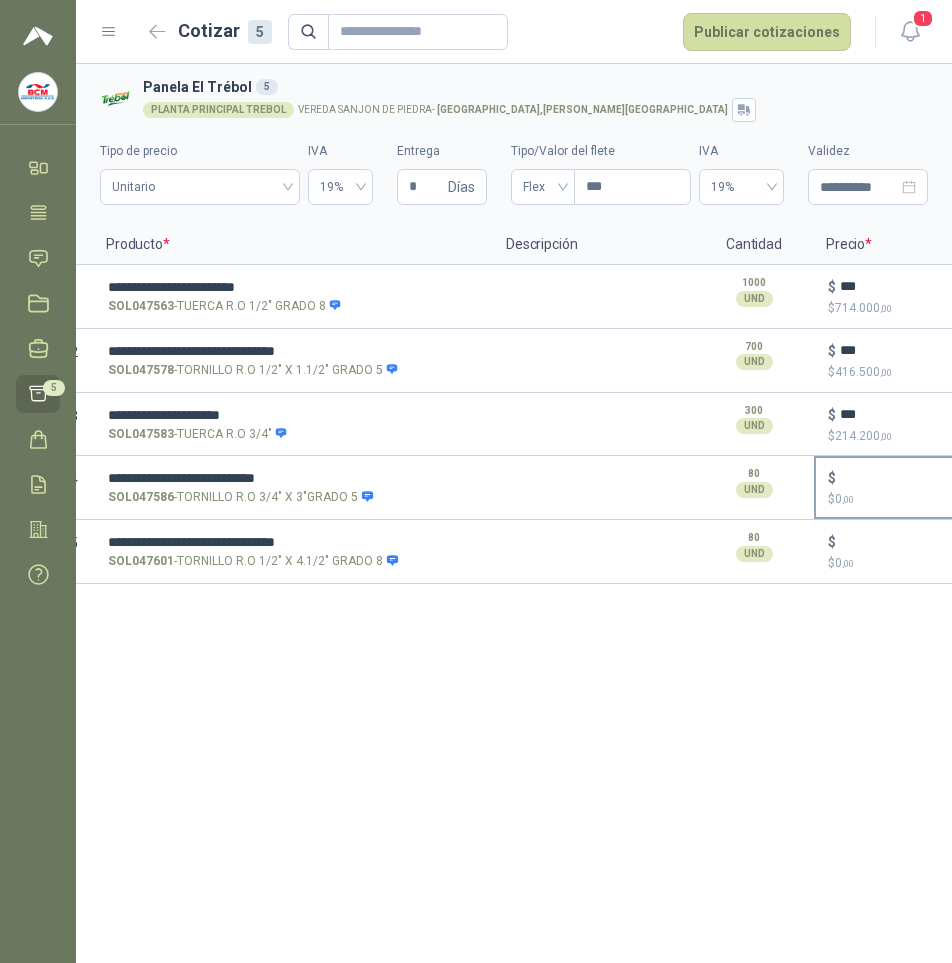 click on "$ $  0 ,00" at bounding box center [896, 478] 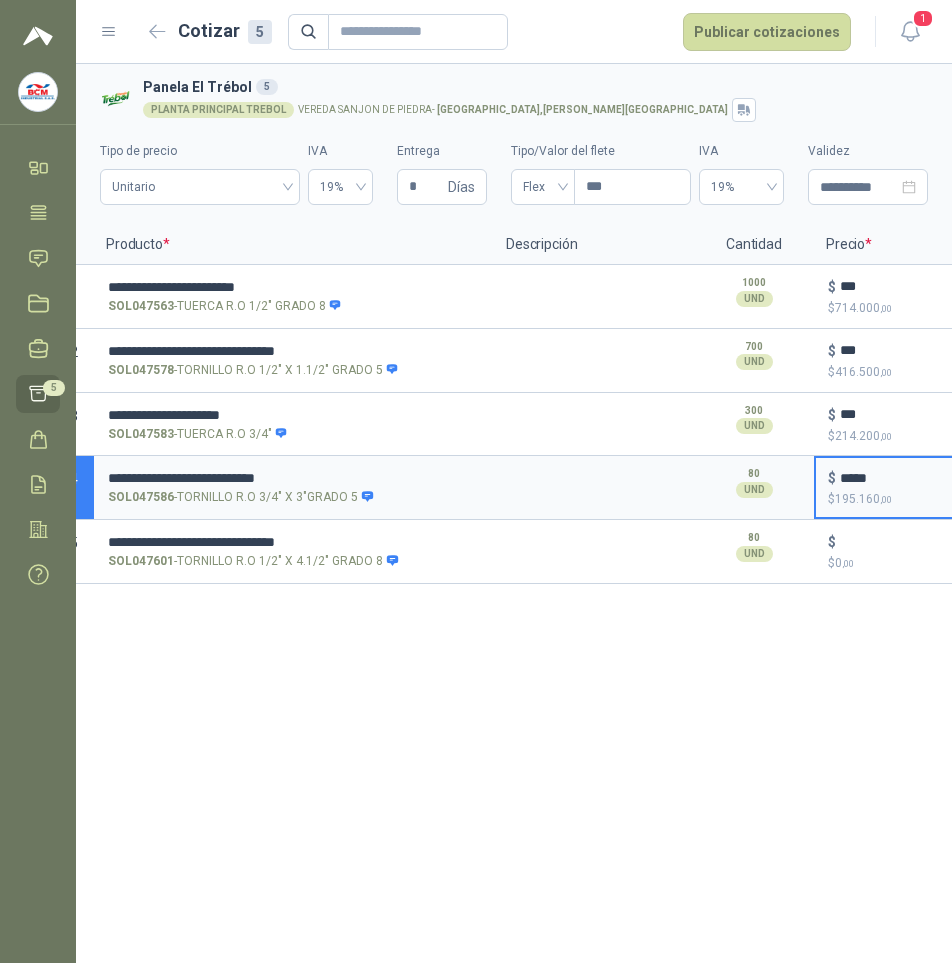 type on "*****" 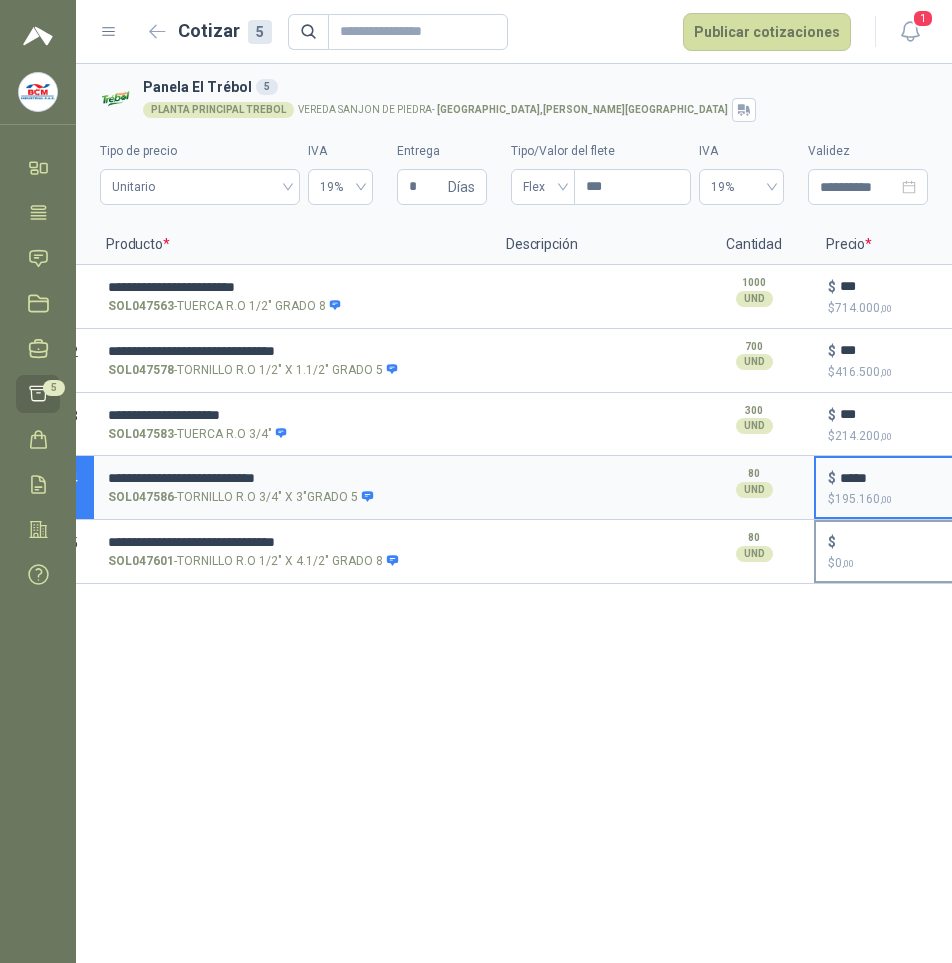 click on "$ $  0 ,00" at bounding box center (896, 542) 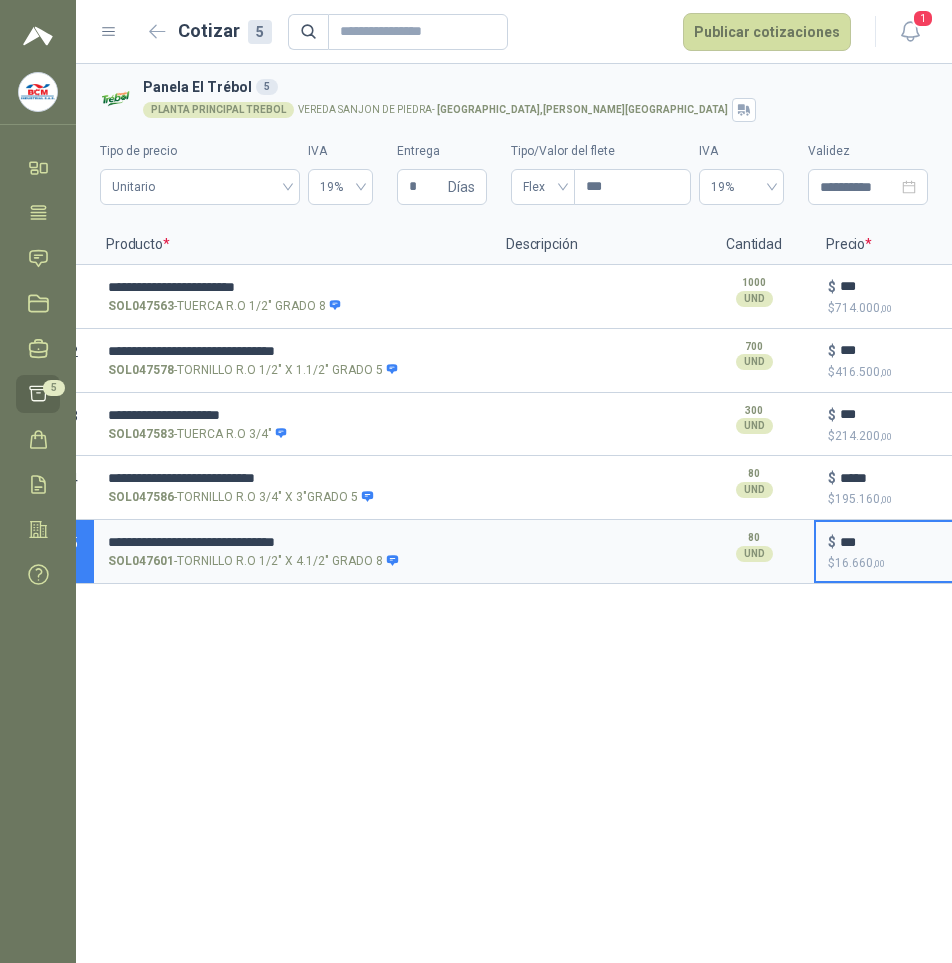 type on "*****" 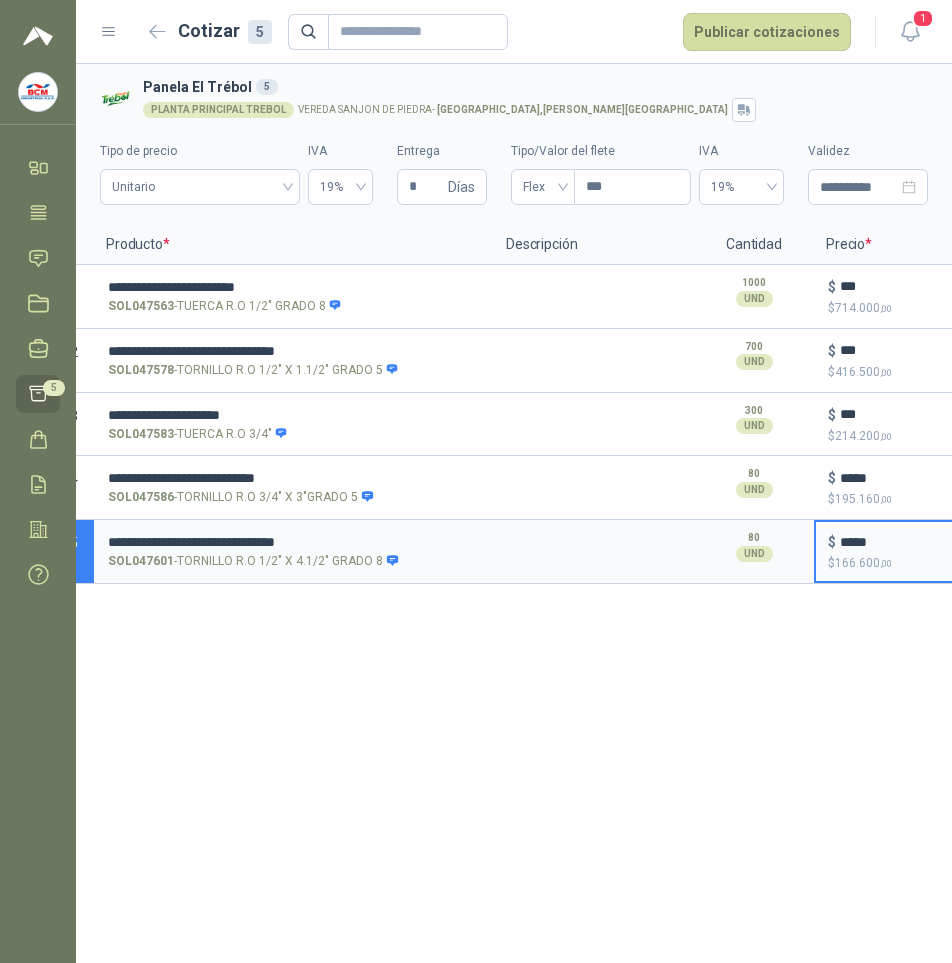 type 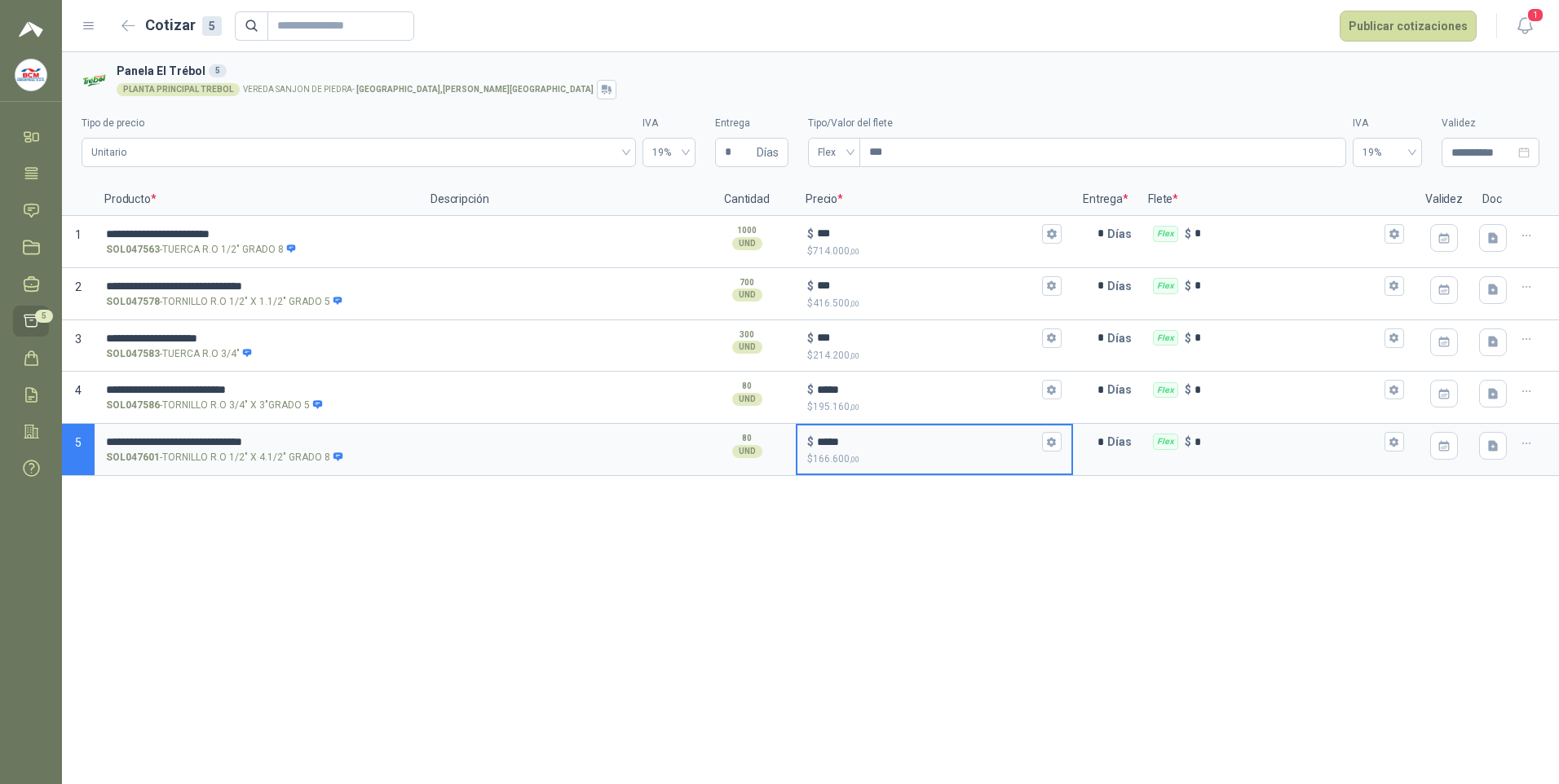 scroll, scrollTop: 0, scrollLeft: 0, axis: both 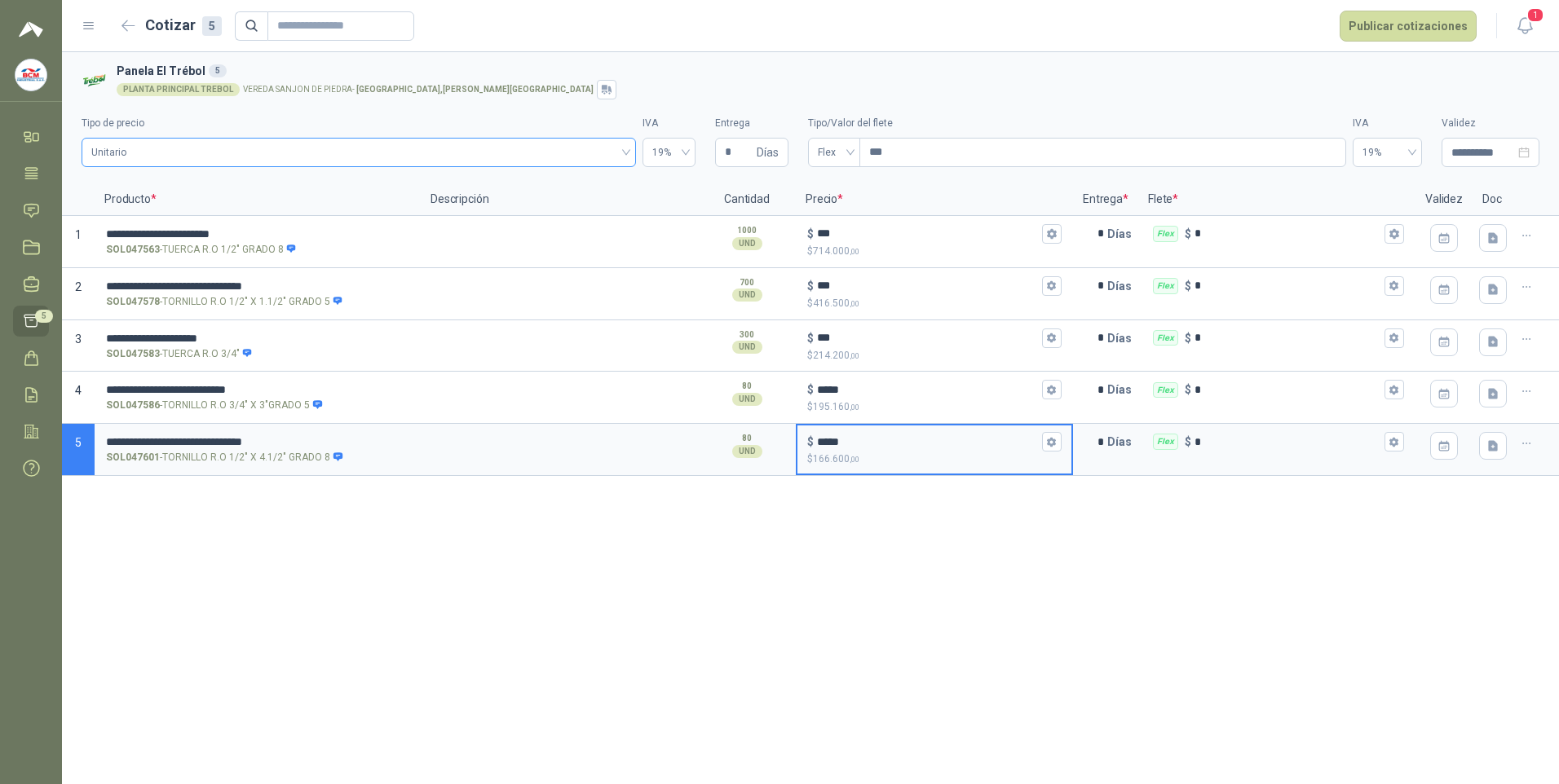click on "Unitario" at bounding box center [359, 152] 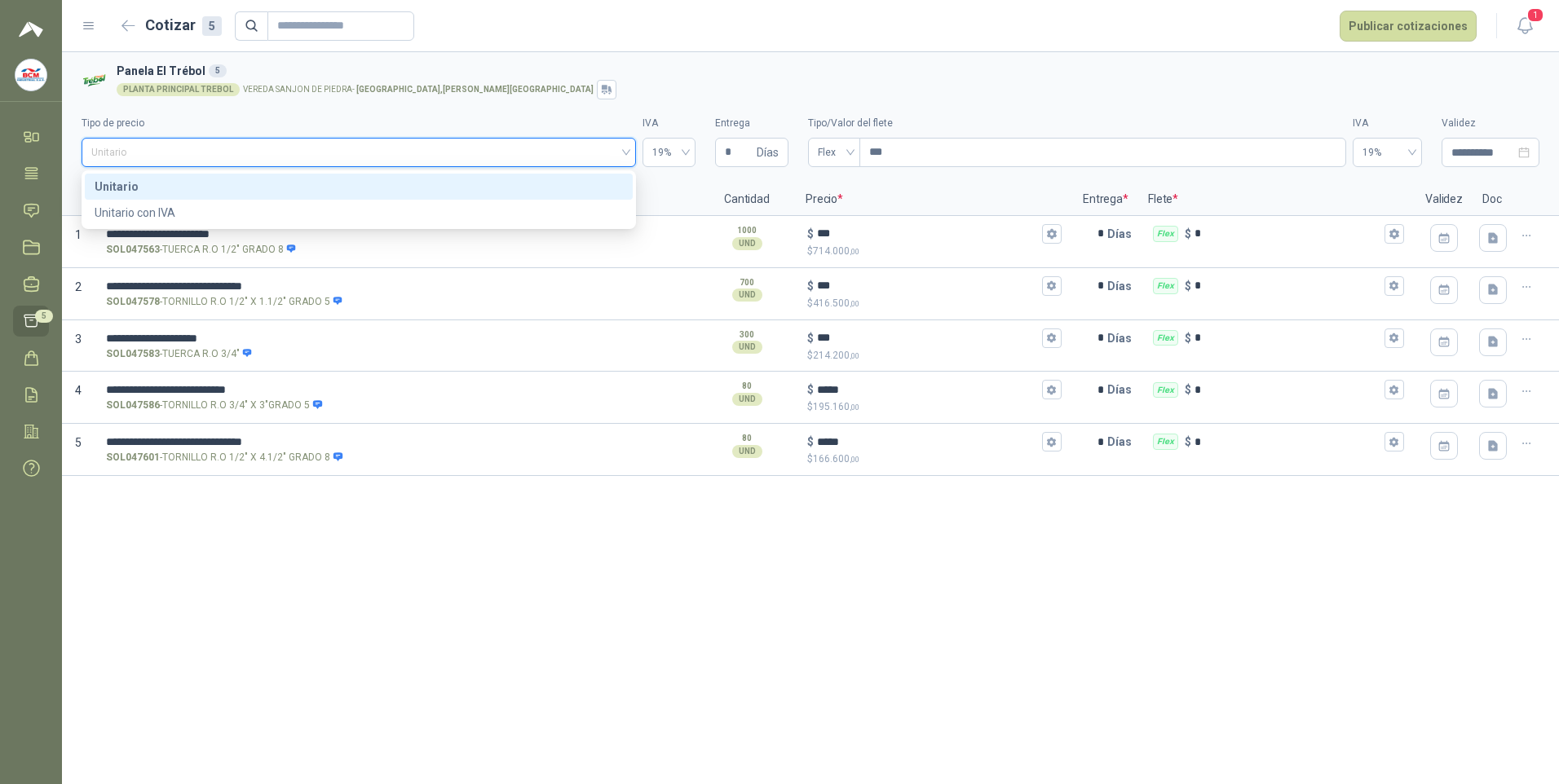 click on "Unitario" at bounding box center (359, 187) 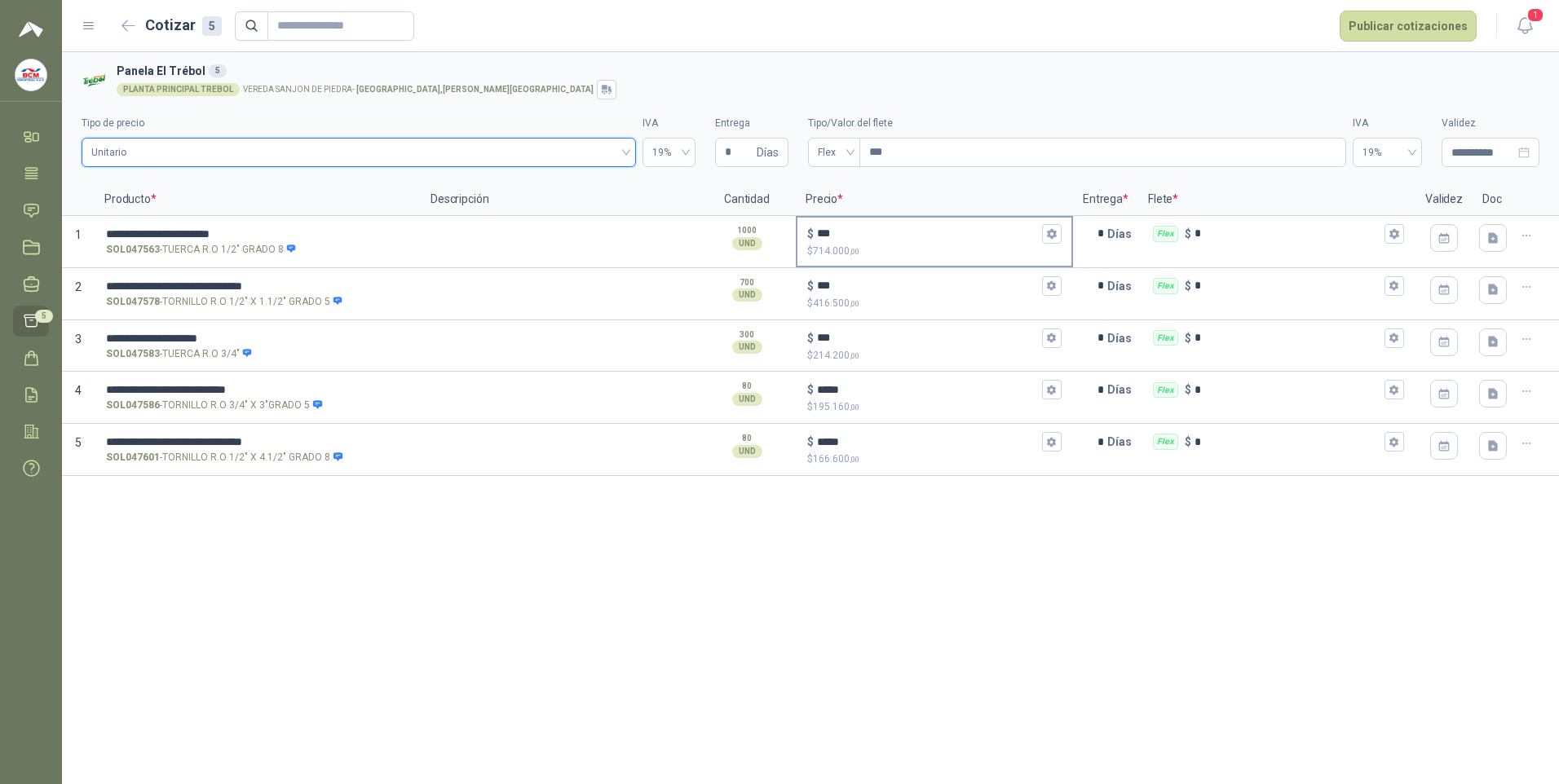 click on "***" at bounding box center [928, 233] 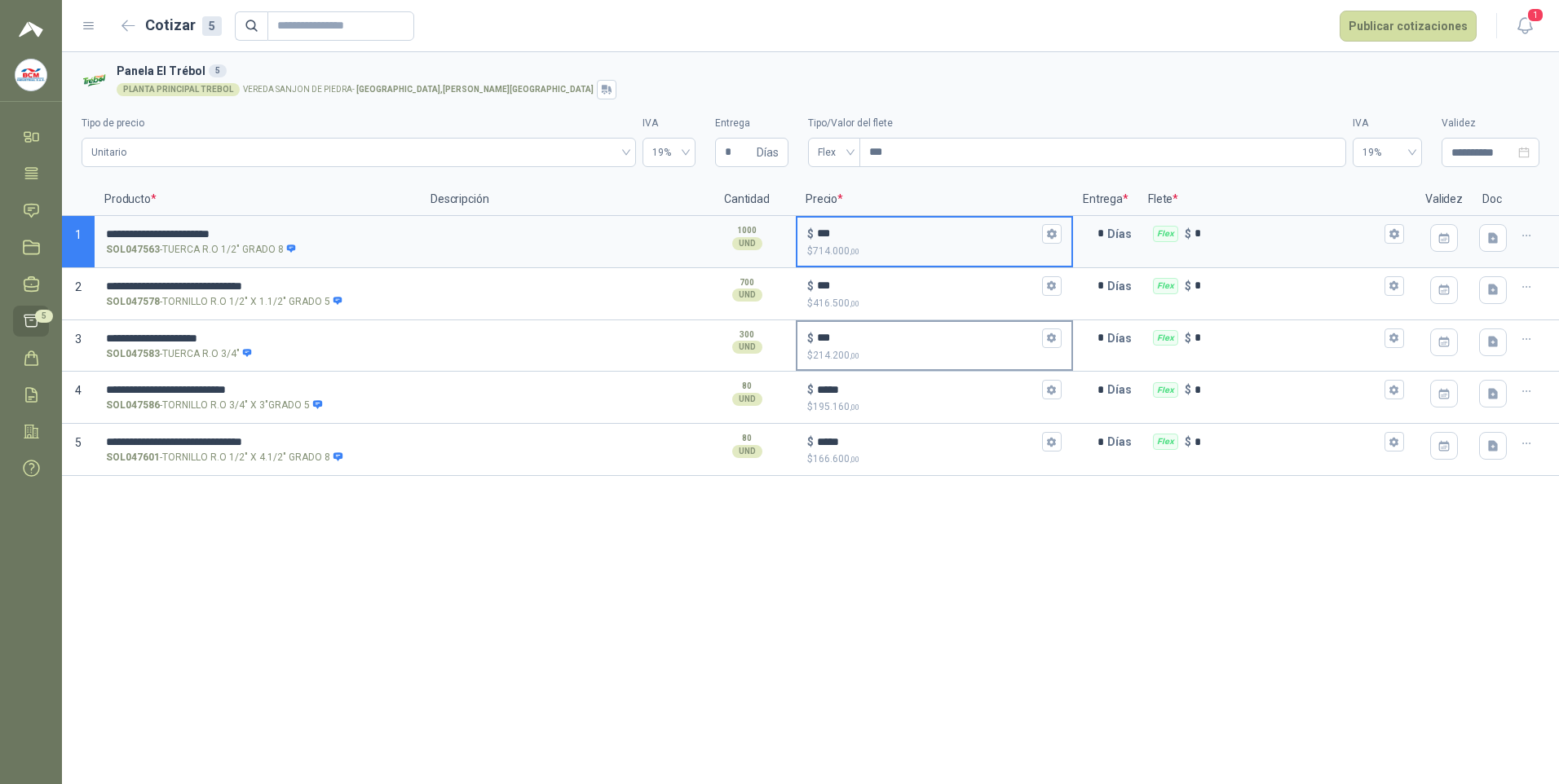 click on "***" at bounding box center (928, 337) 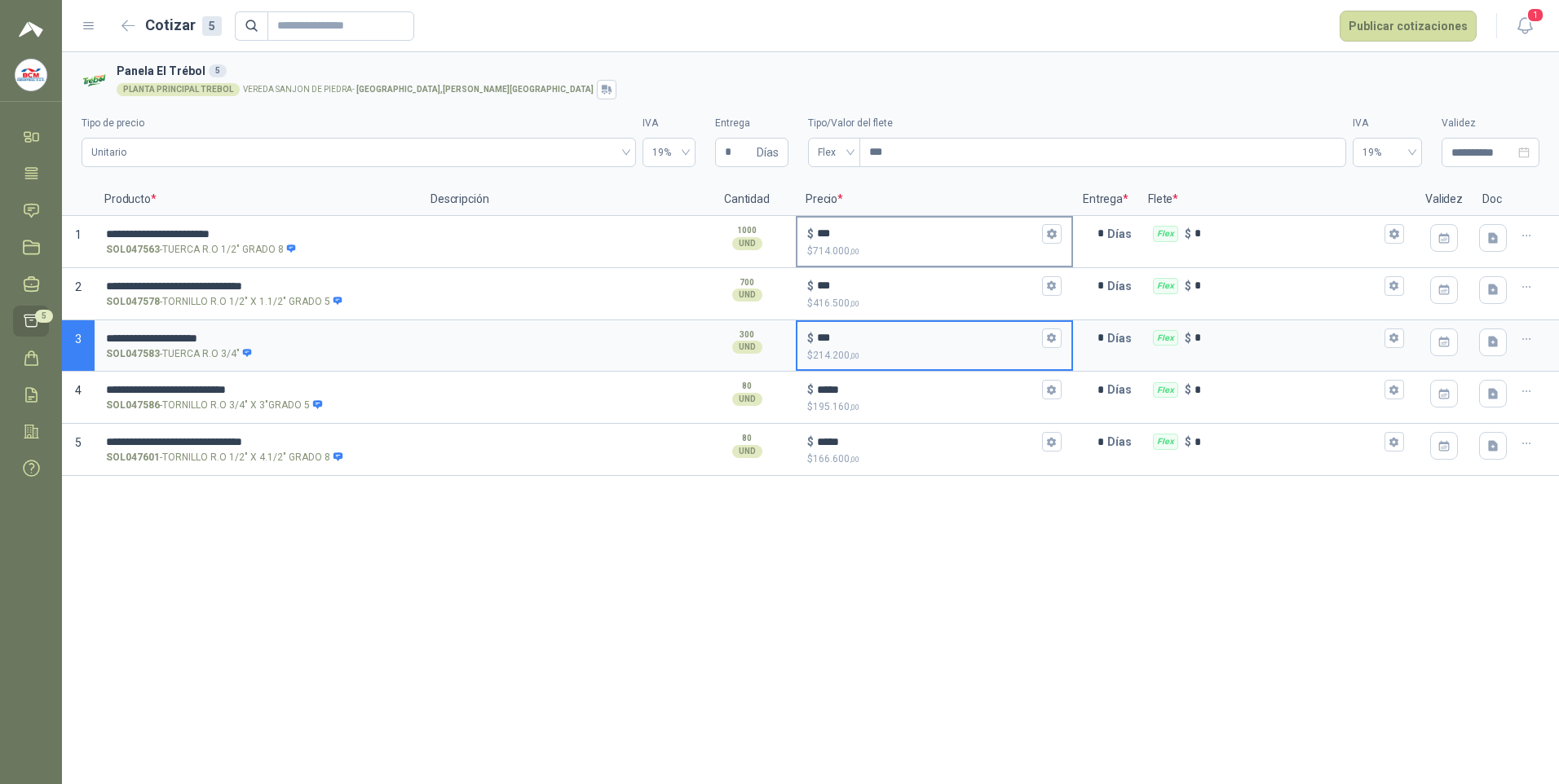 click on "***" at bounding box center (928, 233) 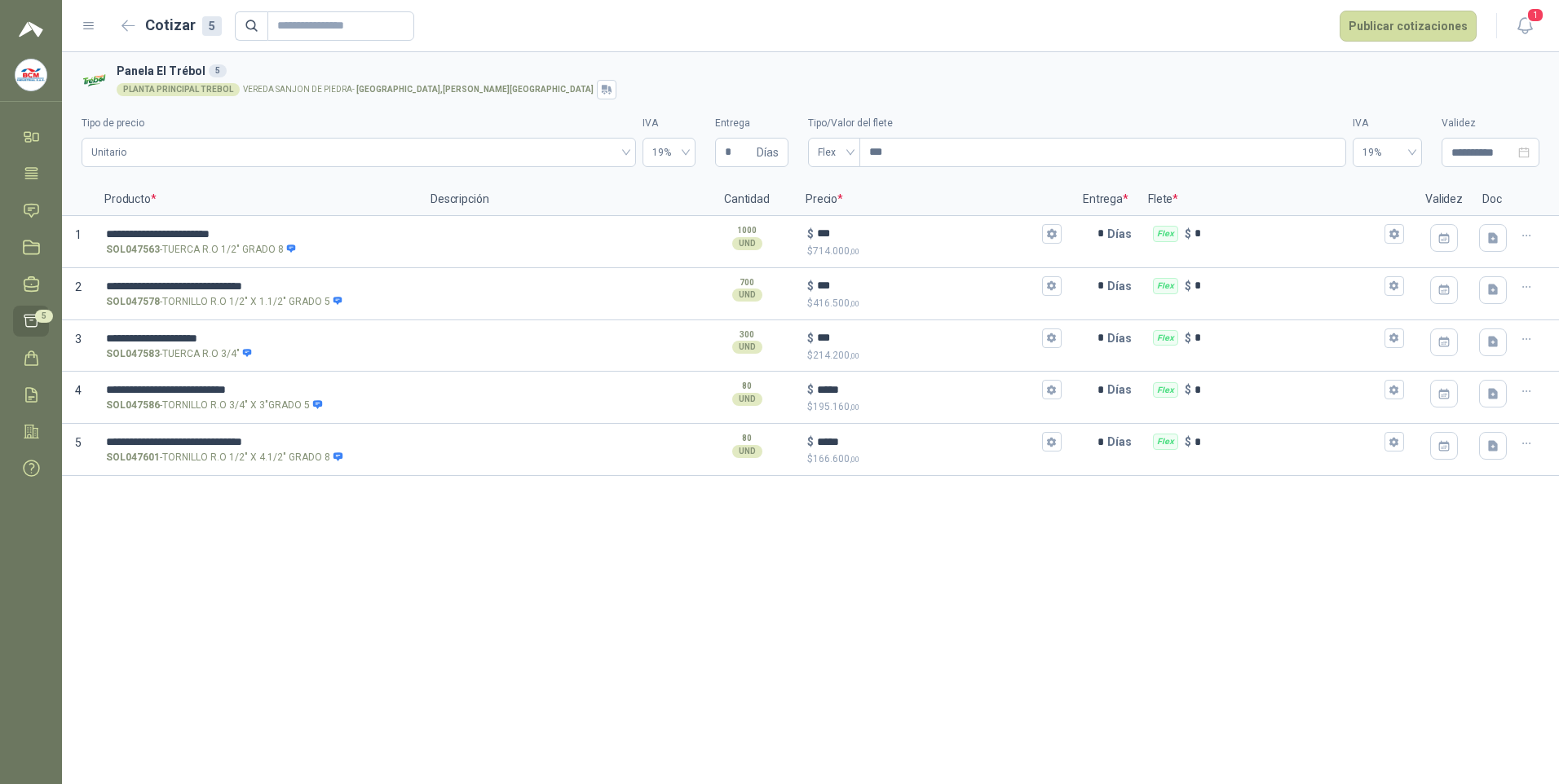 click on "**********" at bounding box center (810, 418) 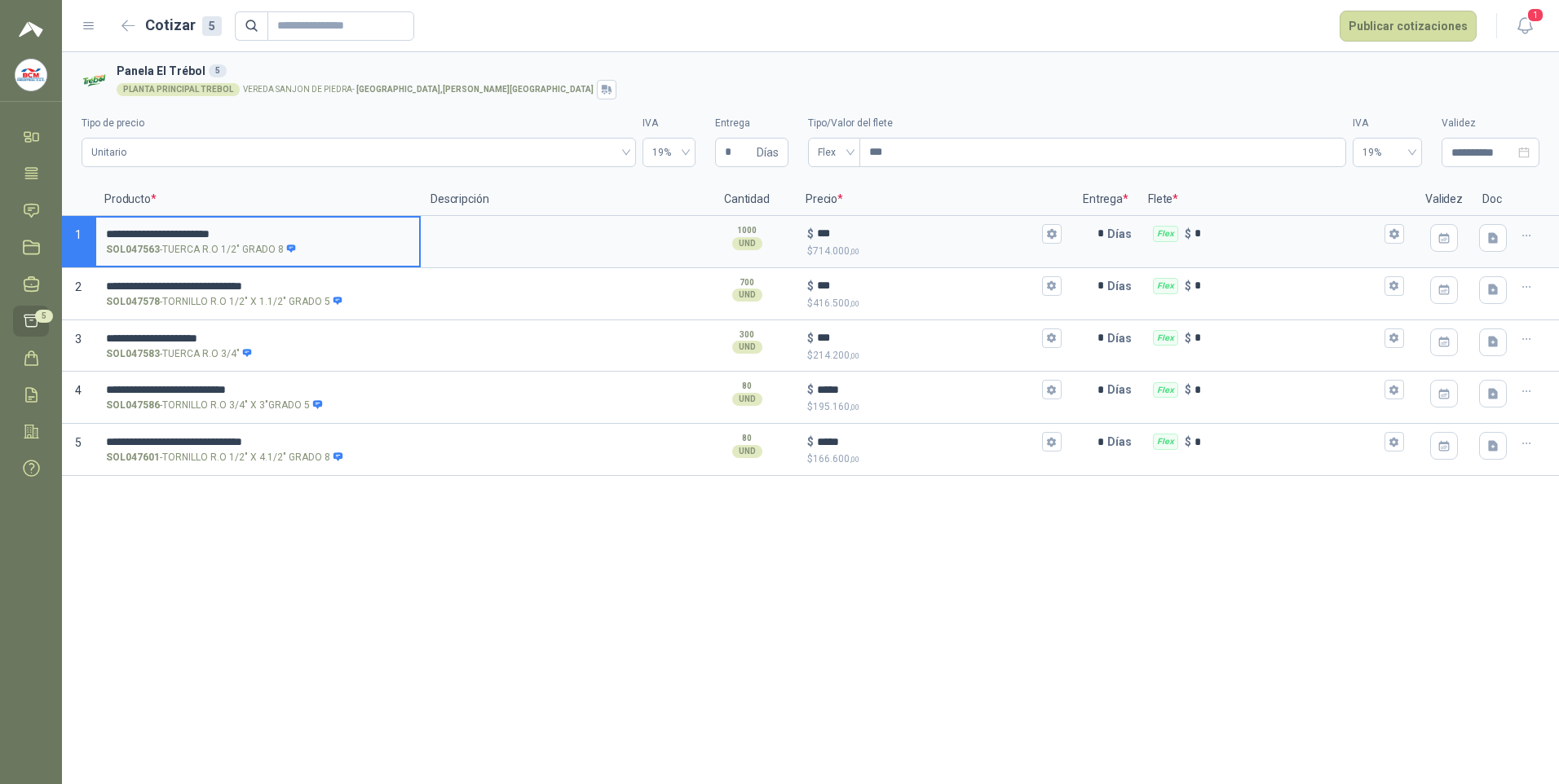 click on "**********" at bounding box center (258, 234) 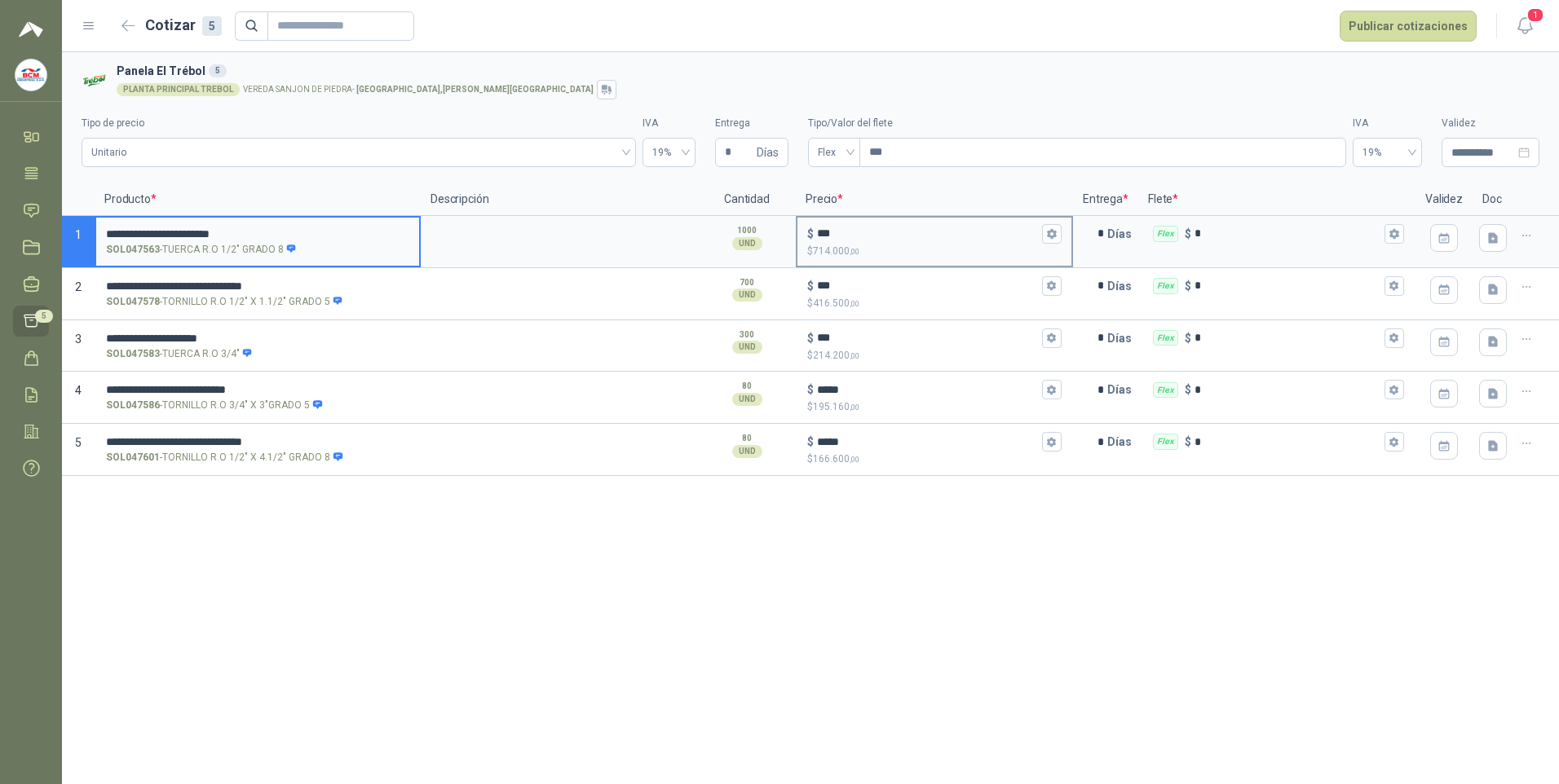 click on "***" at bounding box center (928, 233) 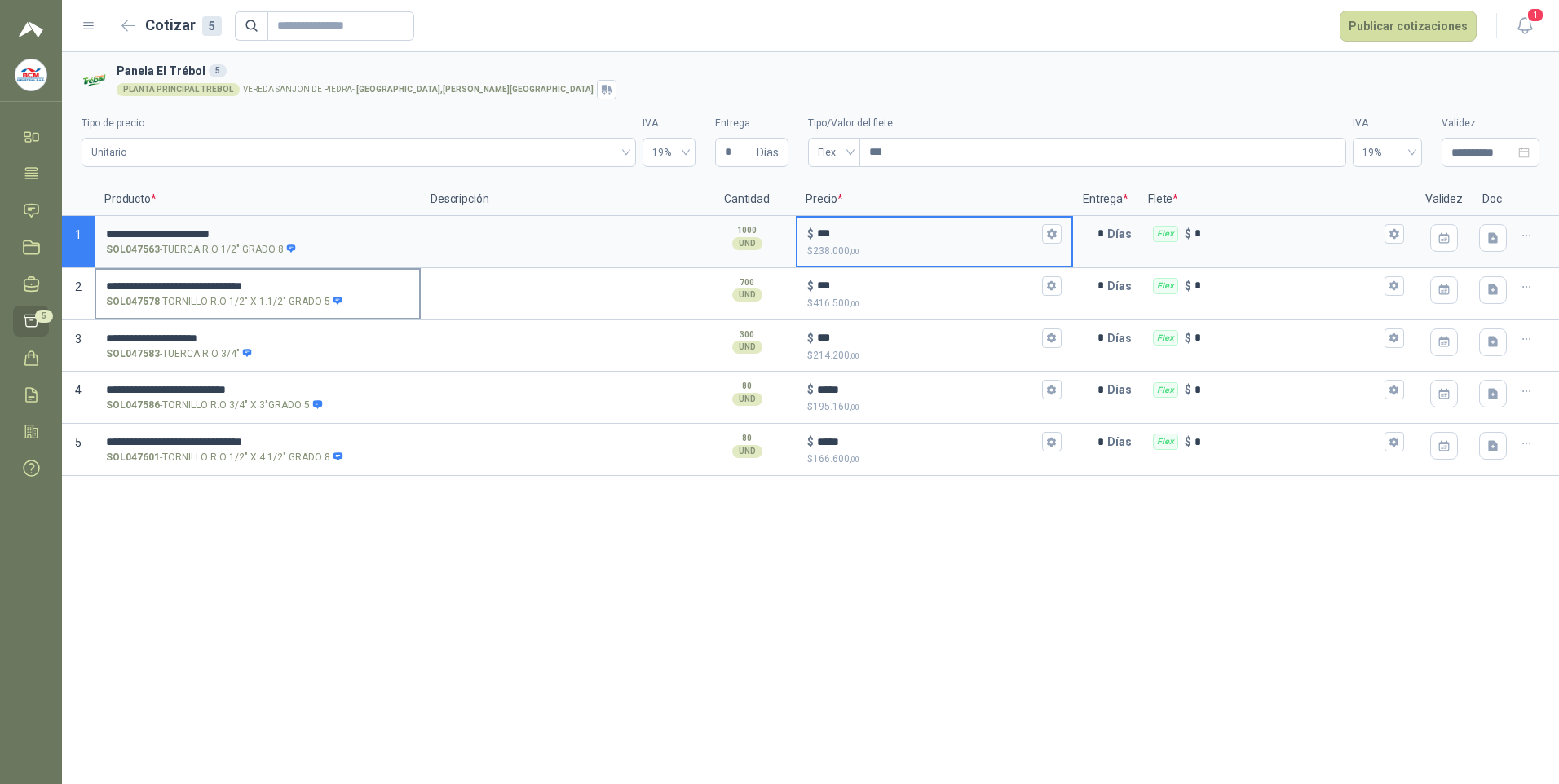 type on "***" 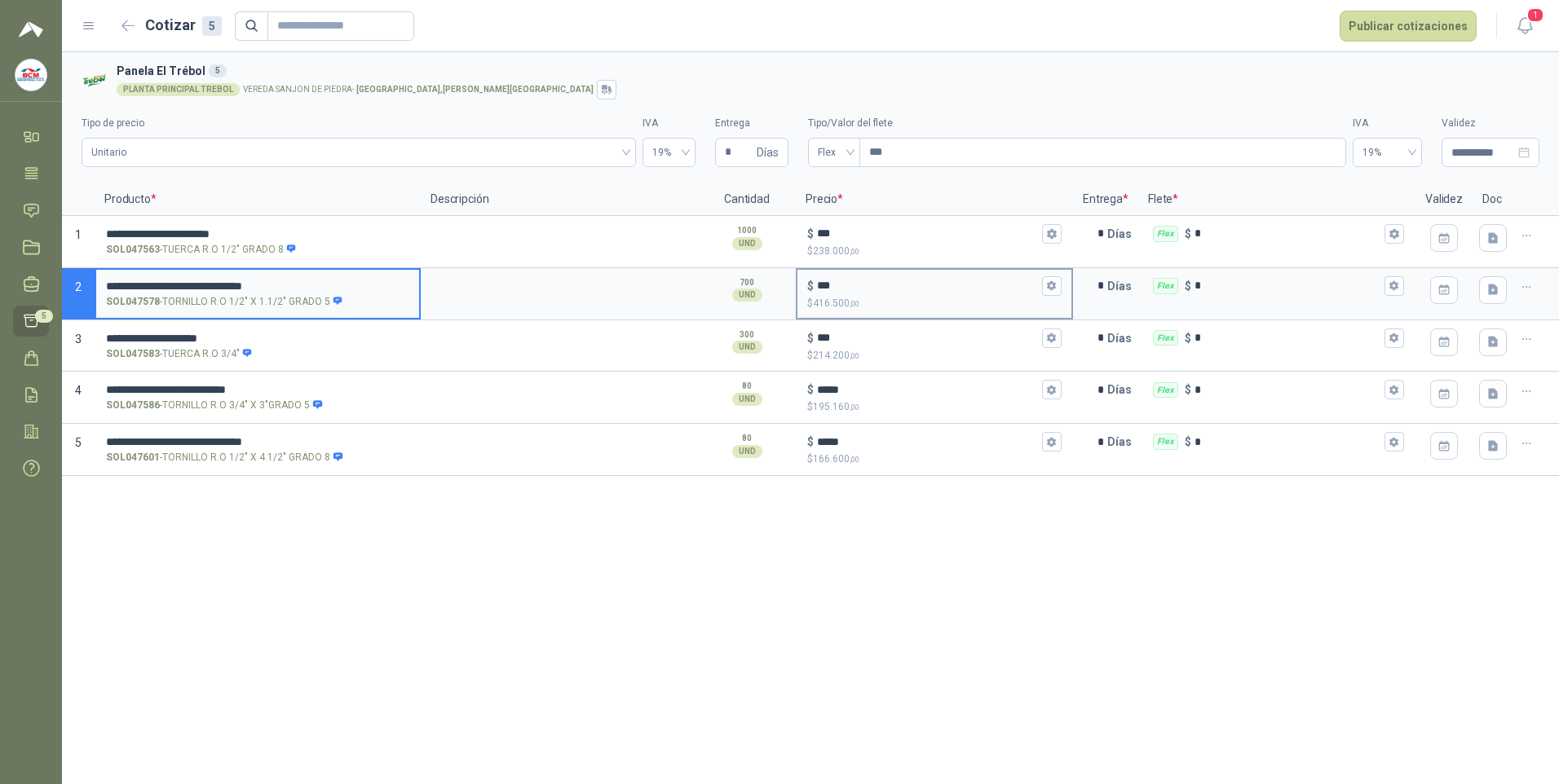click on "***" at bounding box center (928, 285) 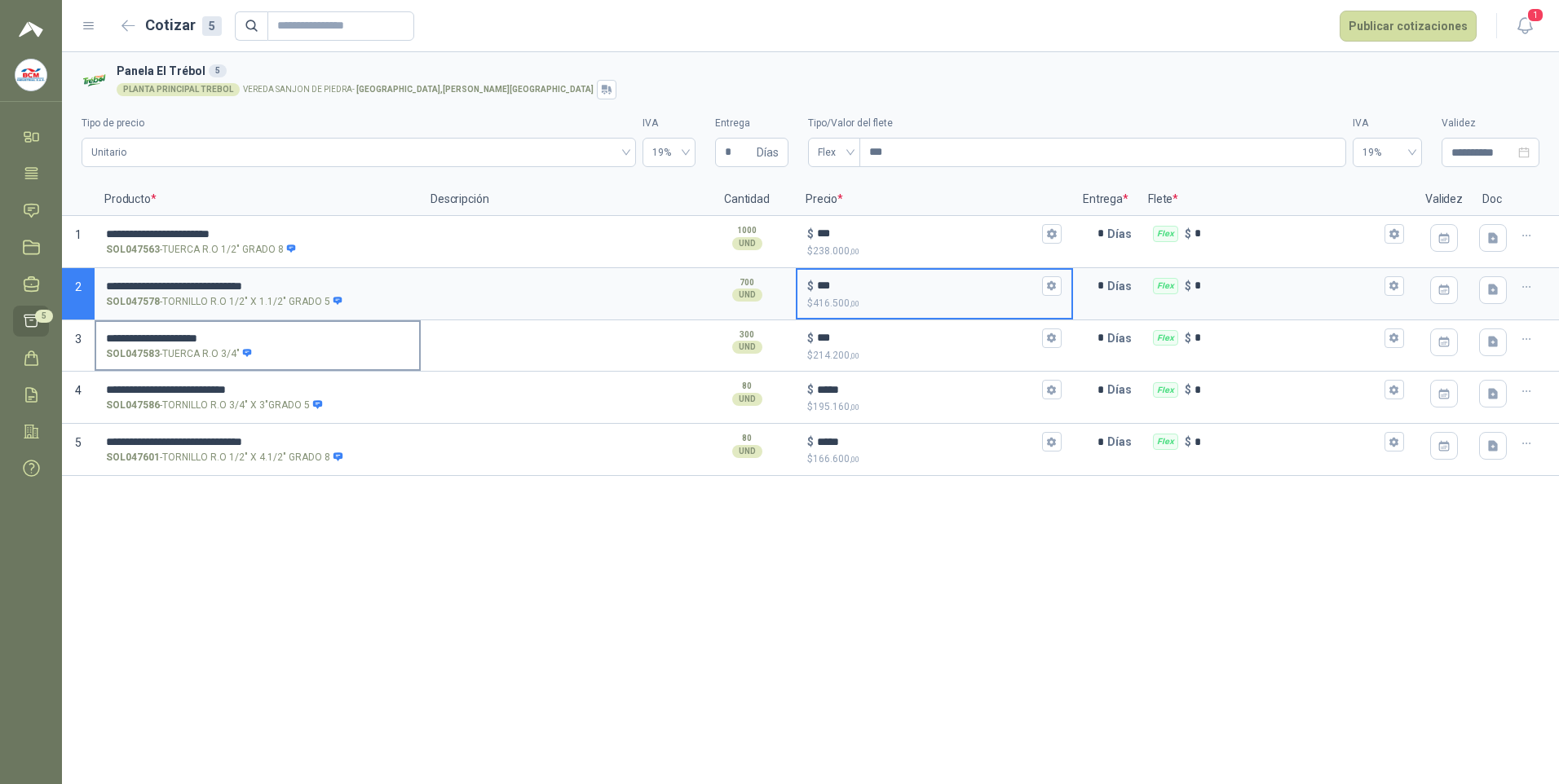 click on "SOL047583  -  TUERCA R.O 3/4"" at bounding box center [258, 354] 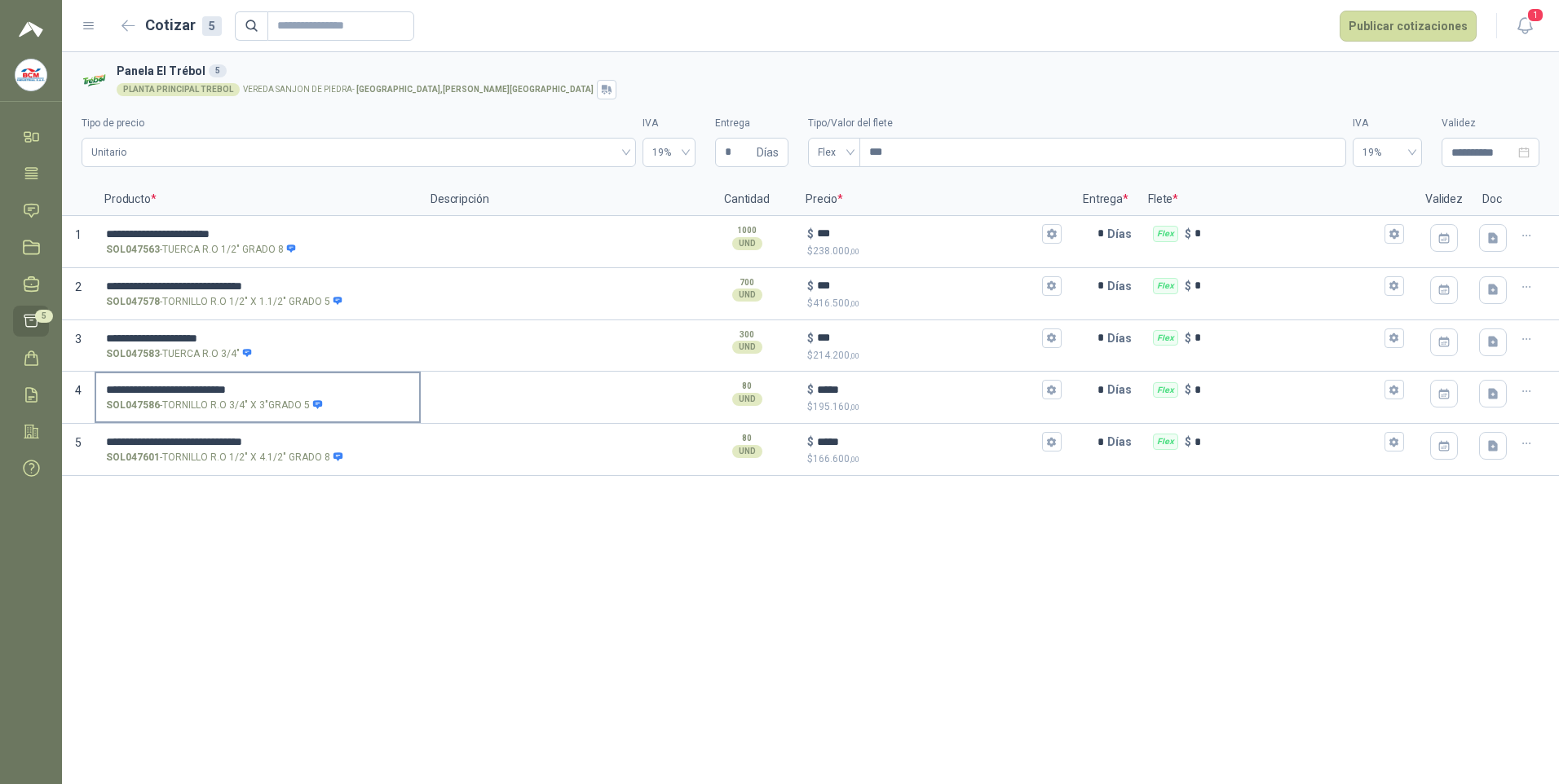 click on "**********" at bounding box center [258, 396] 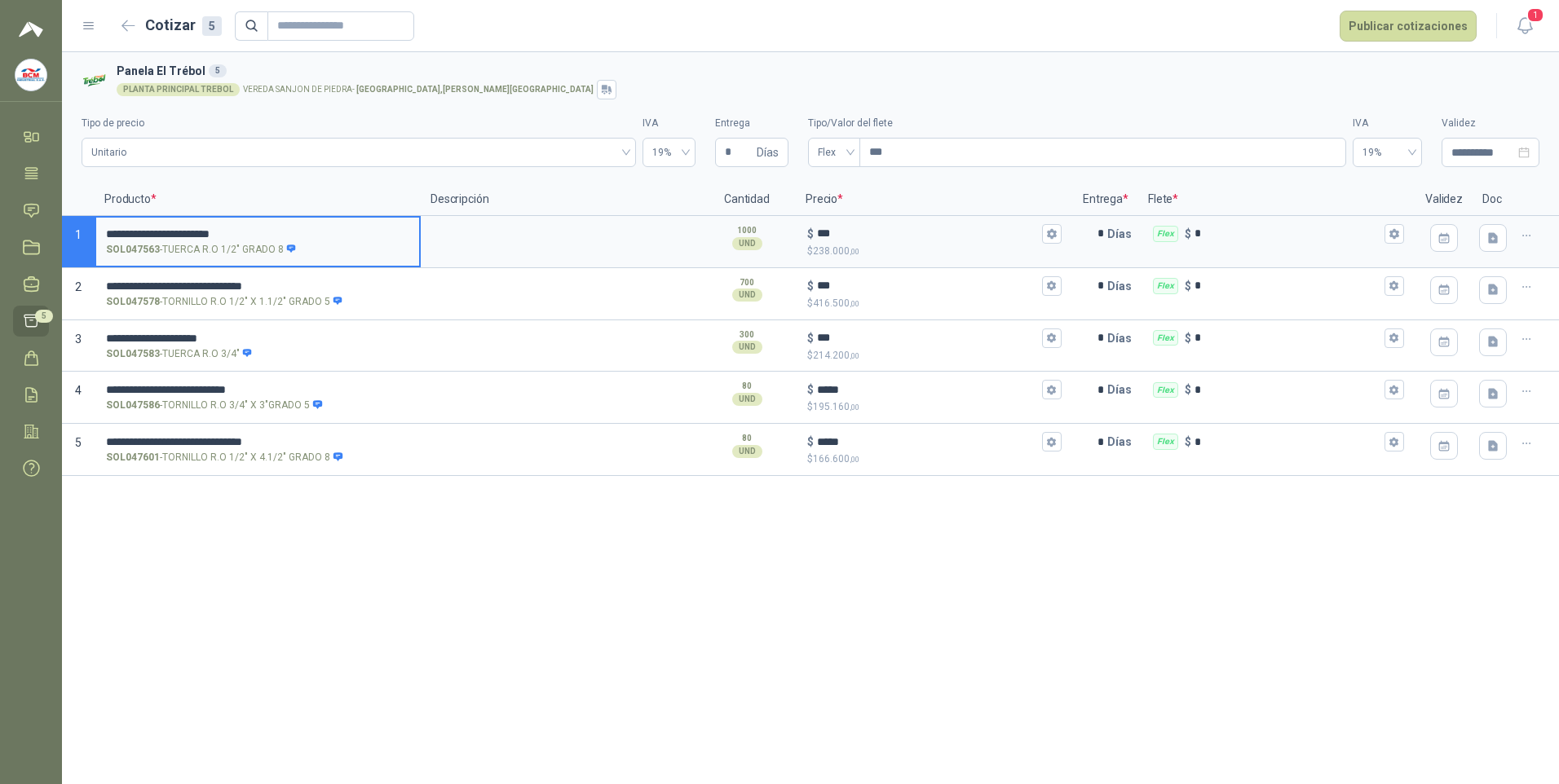 drag, startPoint x: 216, startPoint y: 232, endPoint x: 202, endPoint y: 228, distance: 14.56022 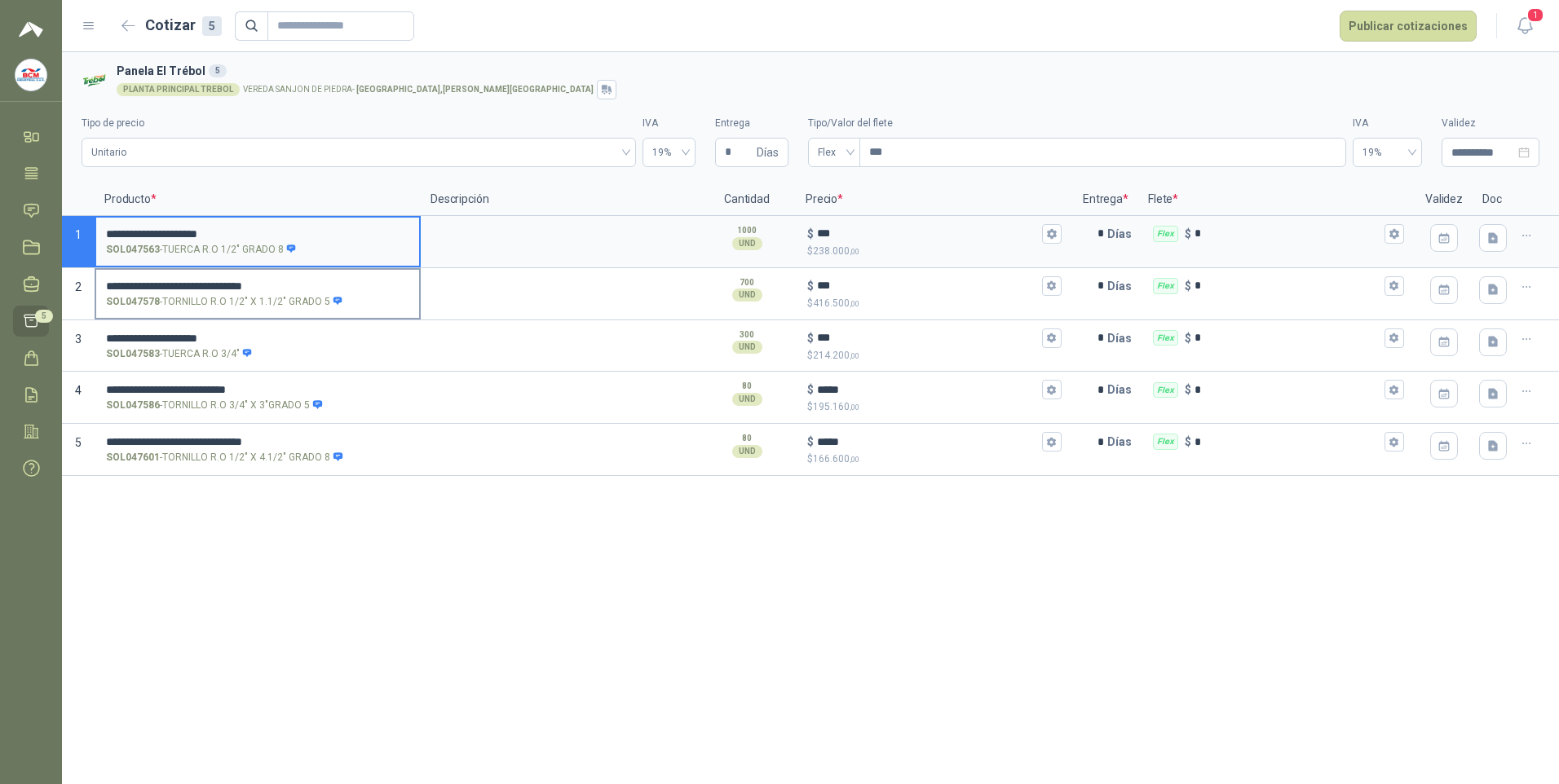 type on "**********" 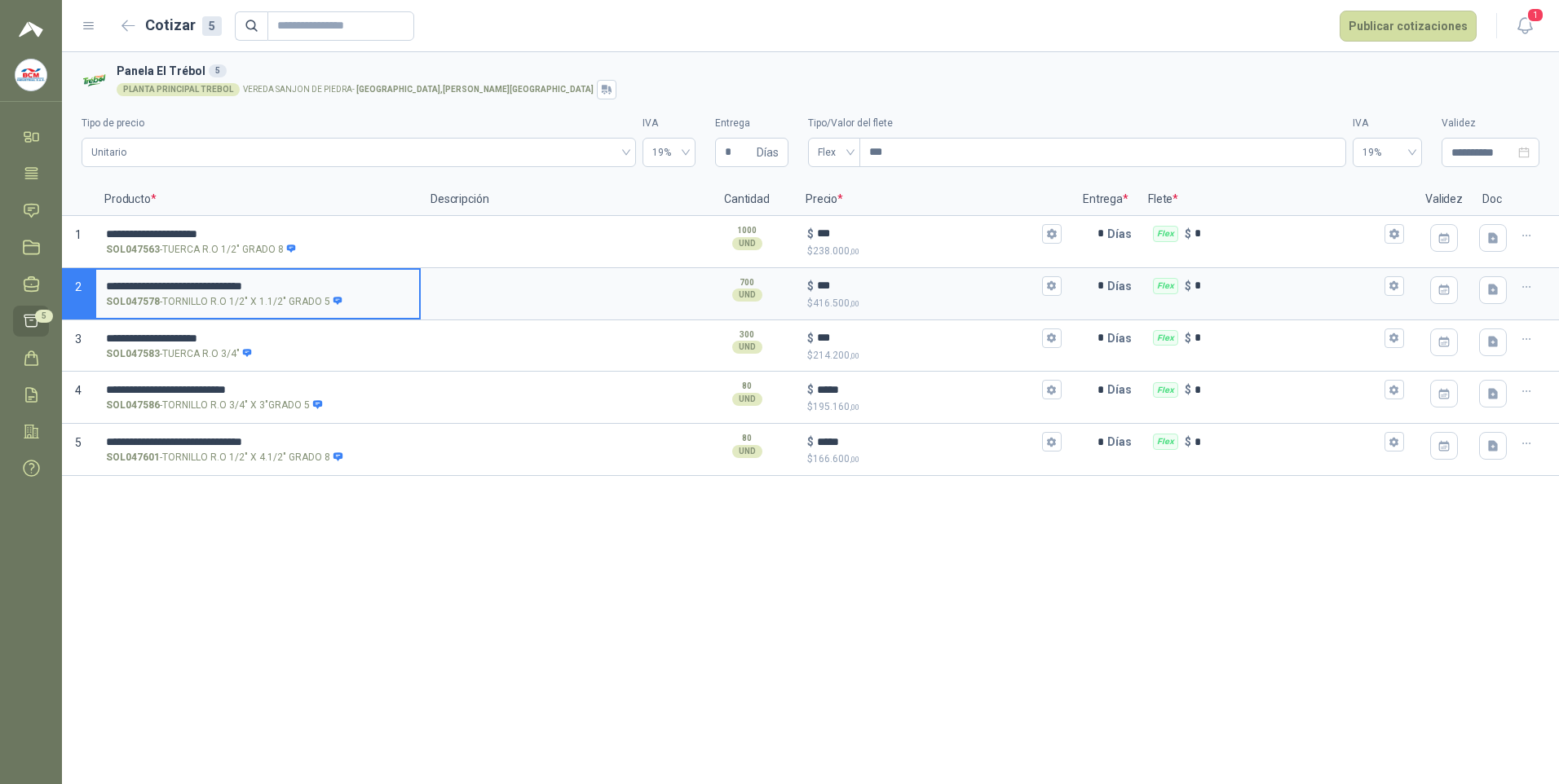 click on "**********" at bounding box center (258, 286) 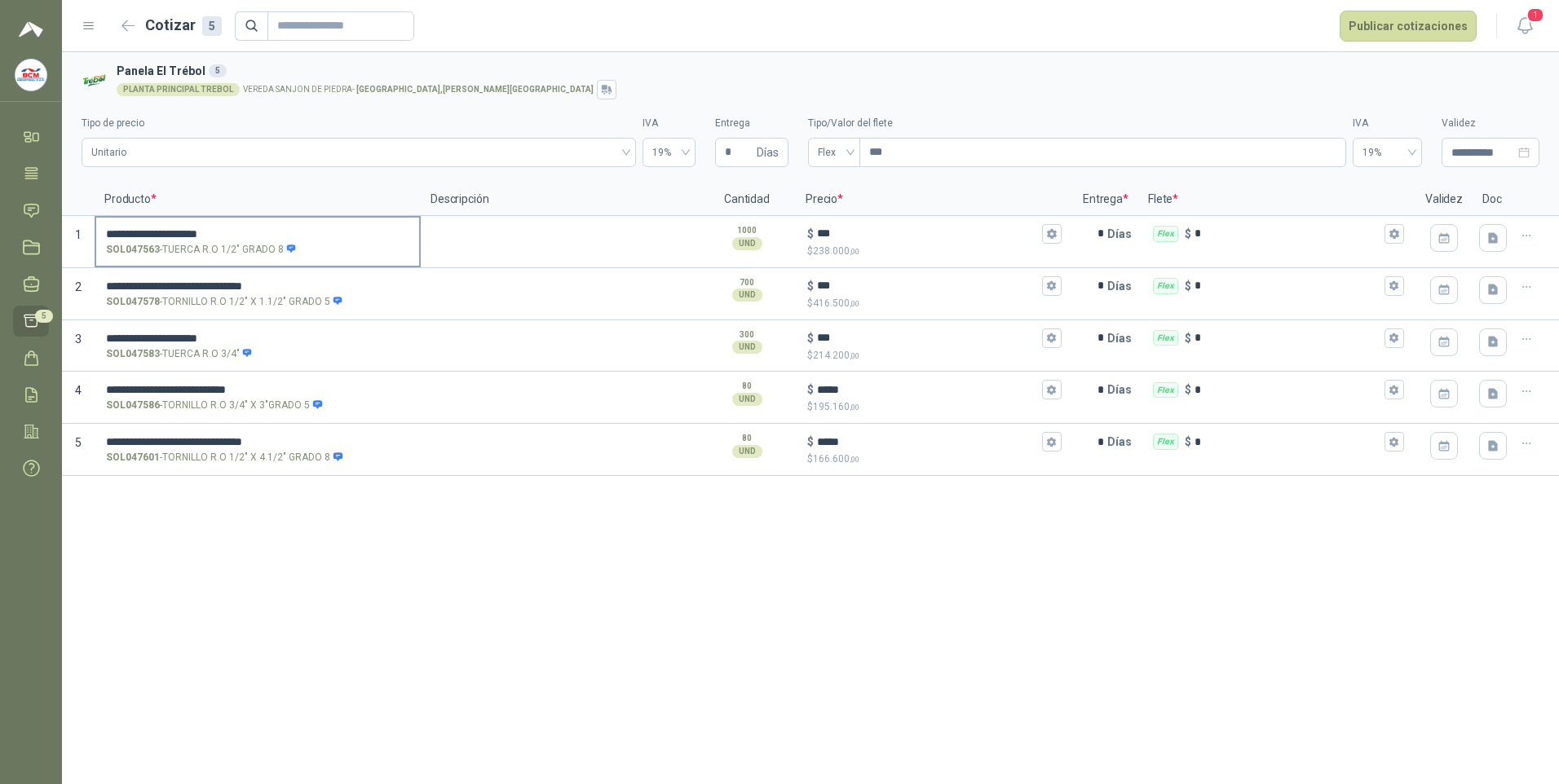click on "SOL047563  -  TUERCA R.O 1/2" GRADO 8" at bounding box center [258, 249] 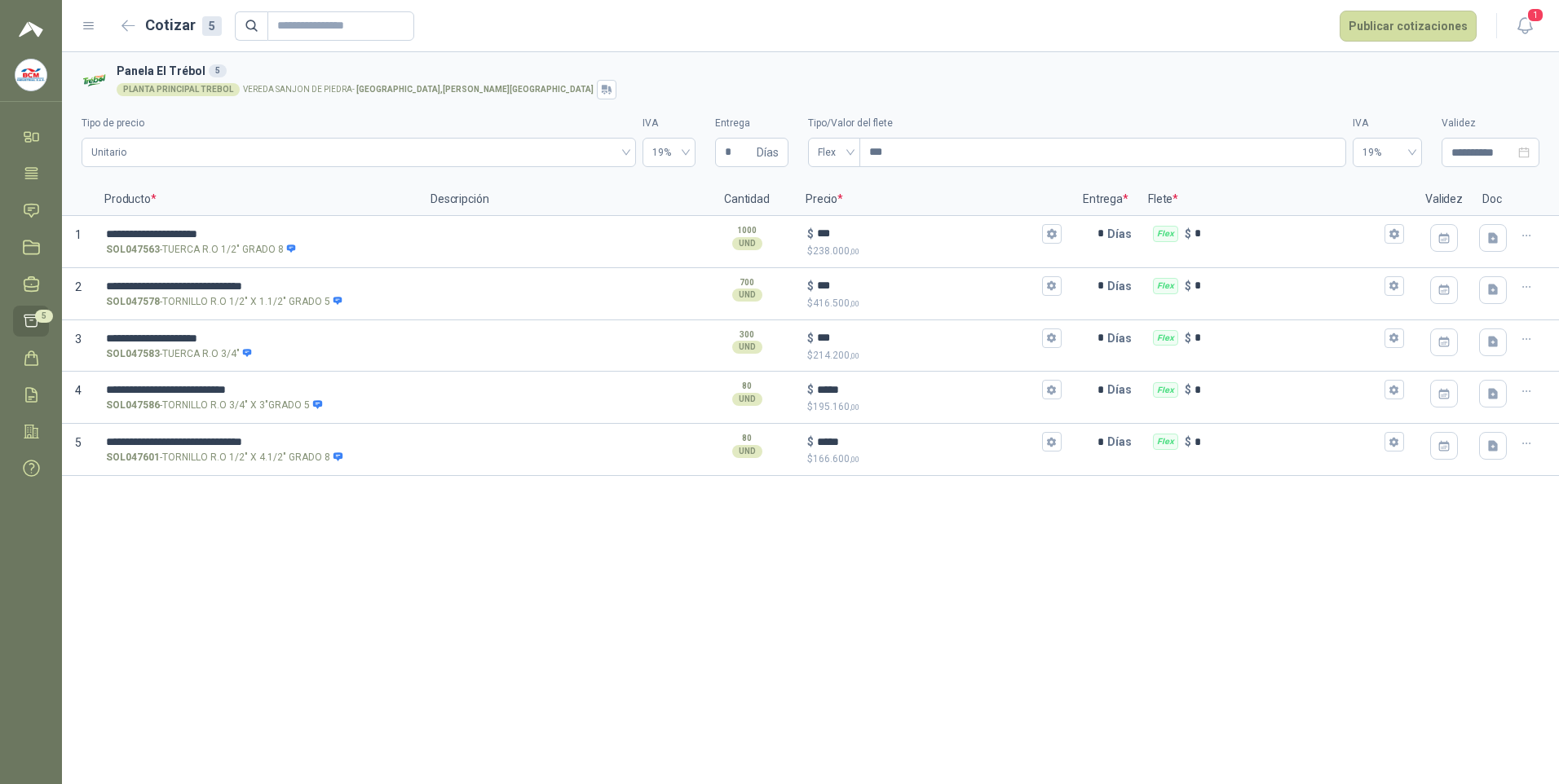 click on "**********" at bounding box center [810, 418] 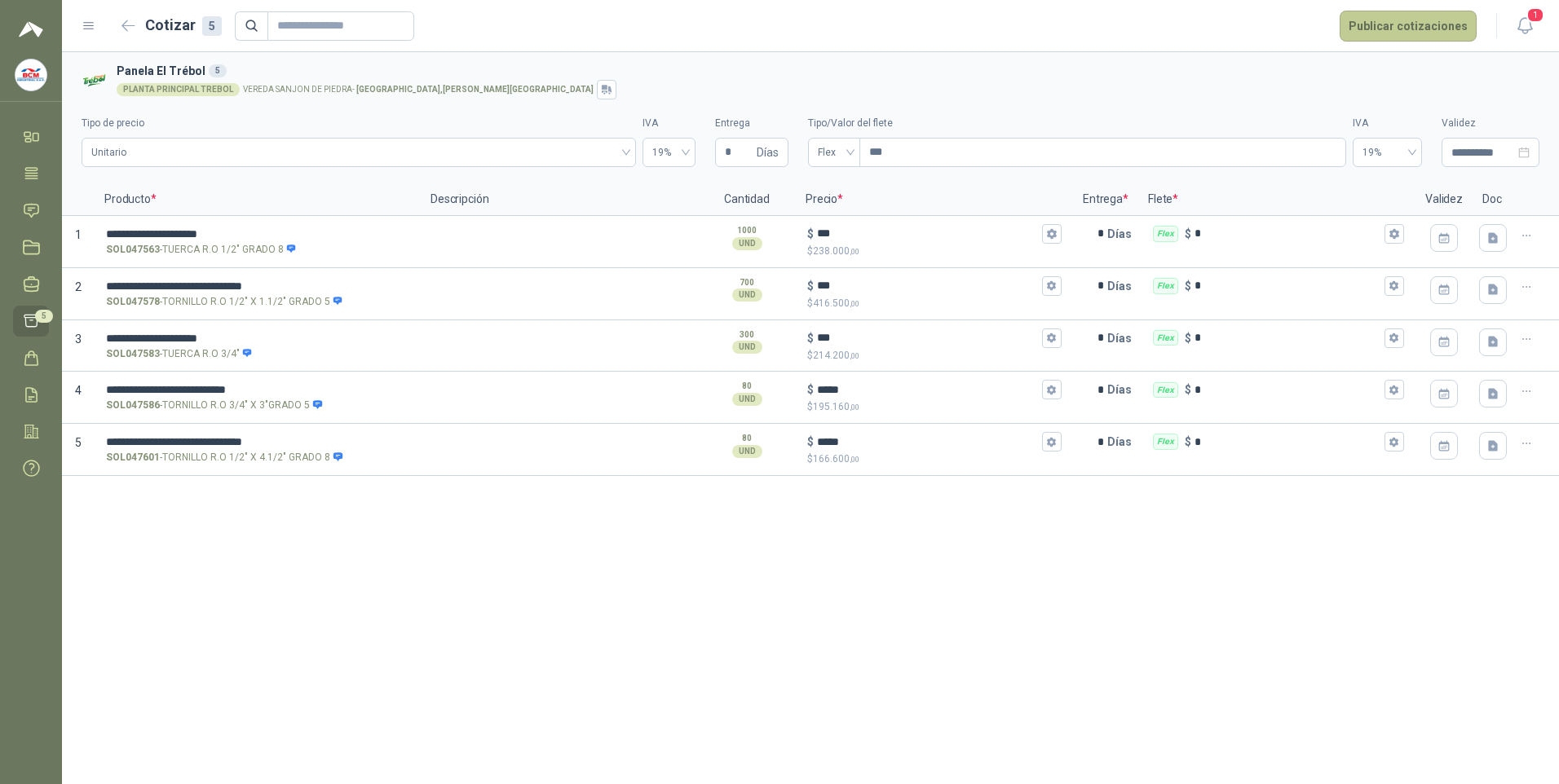 click on "Publicar cotizaciones" at bounding box center [1408, 26] 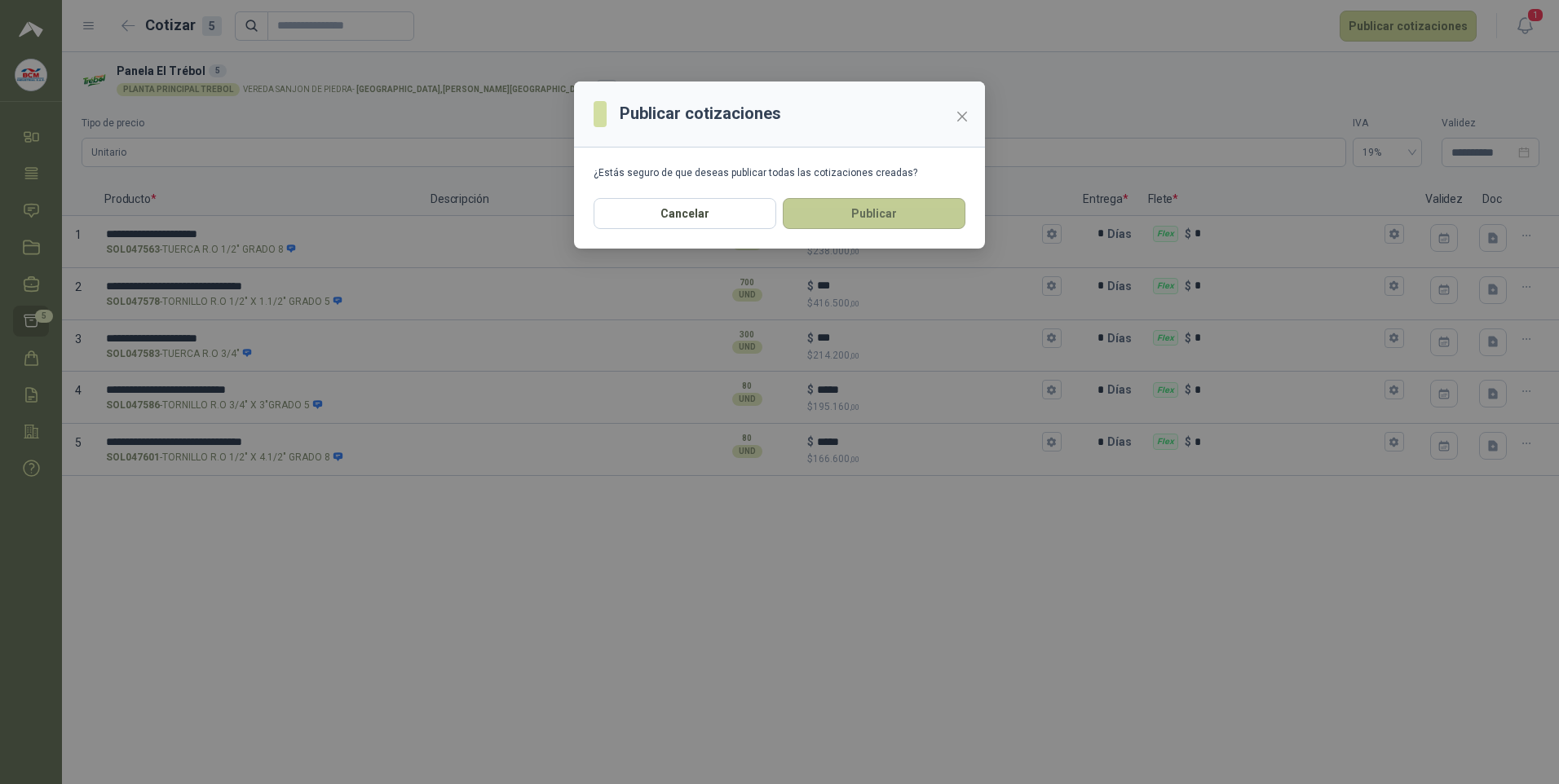click on "Publicar" at bounding box center (874, 214) 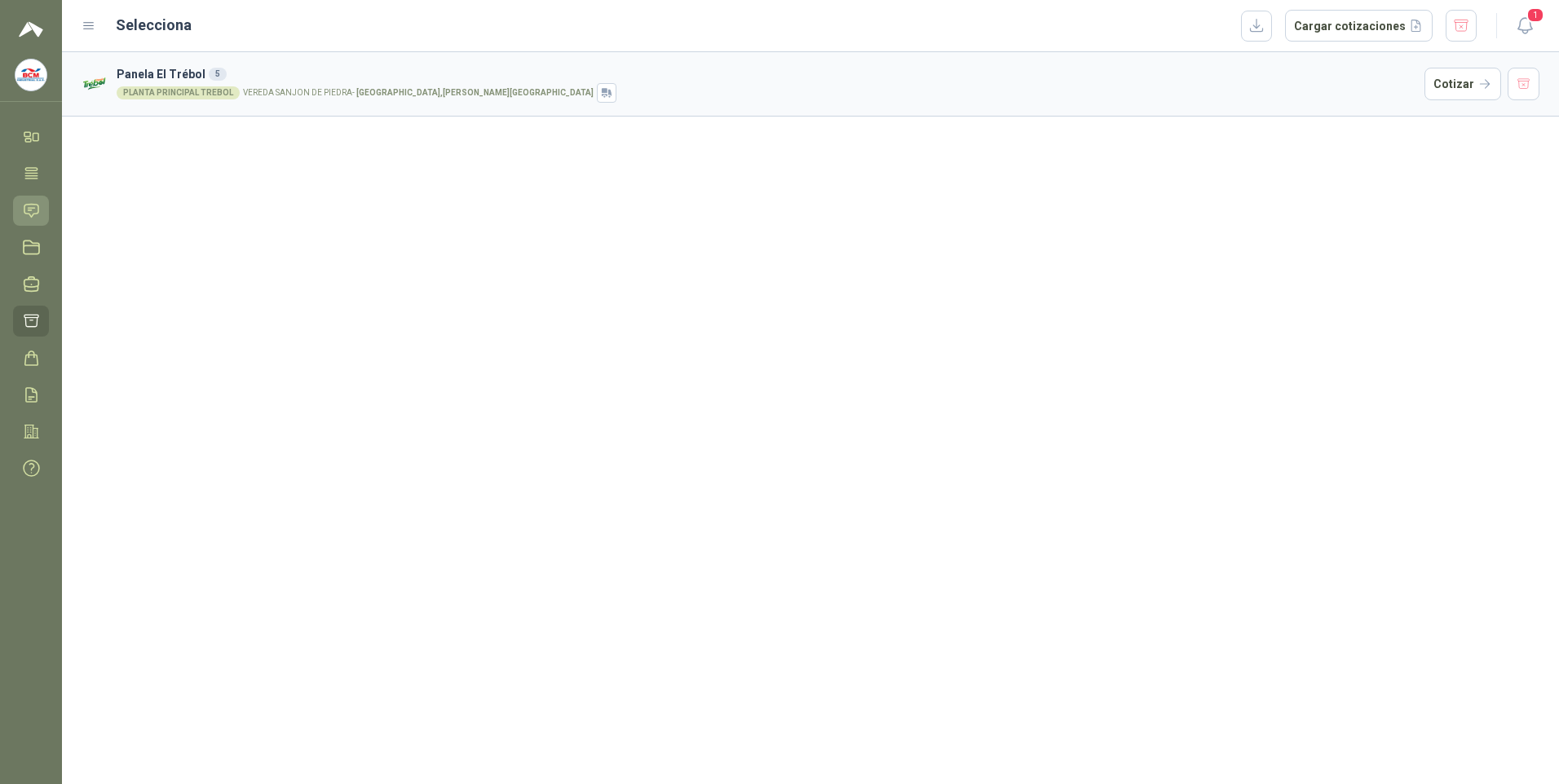 click 